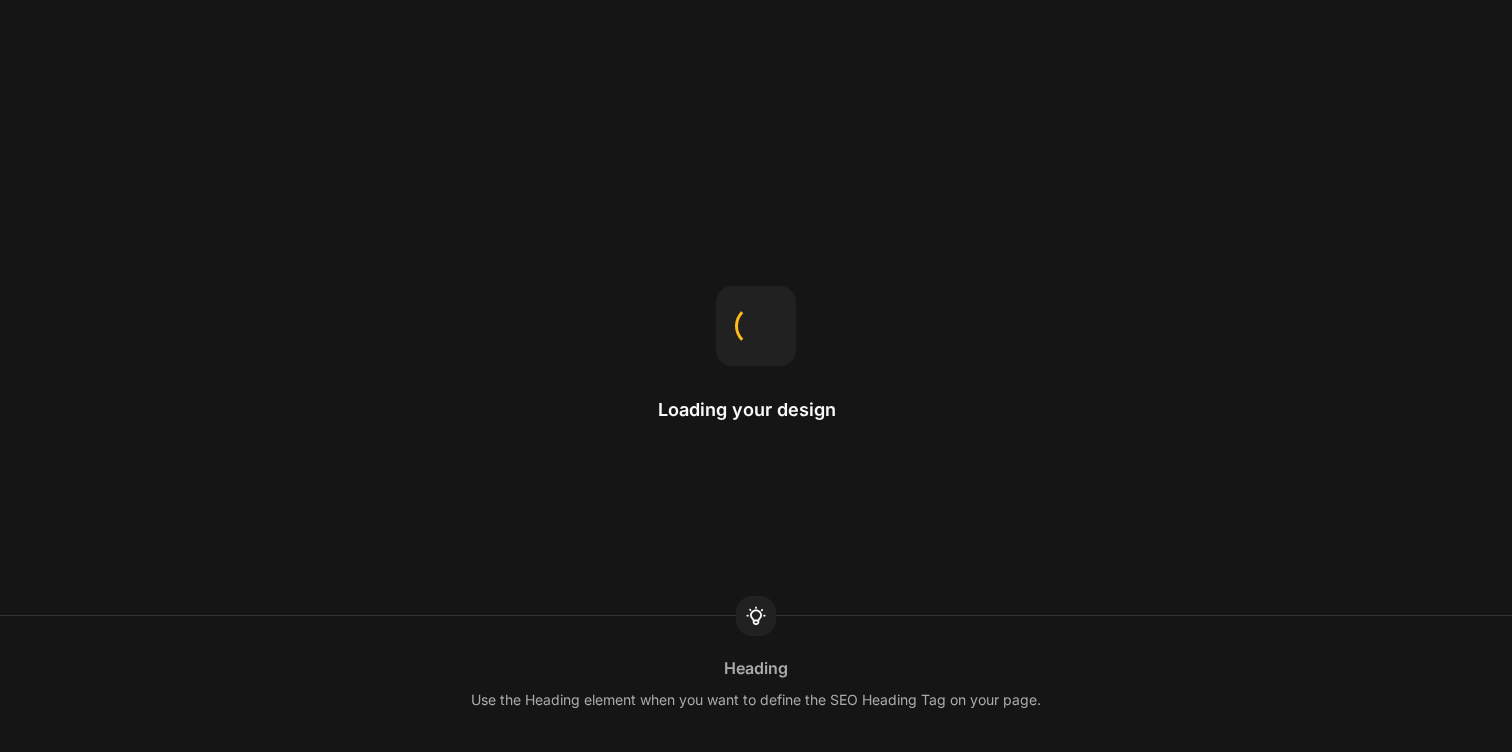 scroll, scrollTop: 0, scrollLeft: 0, axis: both 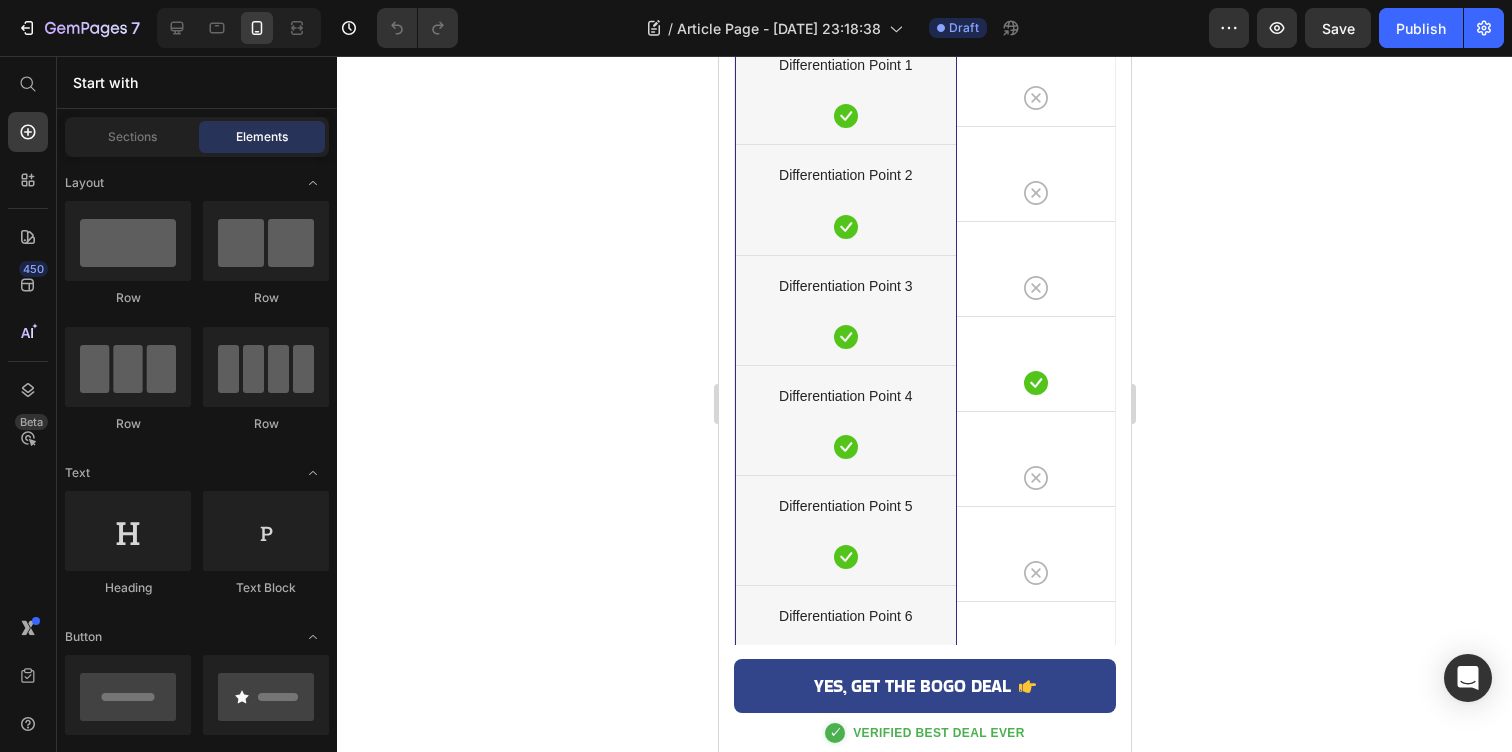 click at bounding box center [924, -2365] 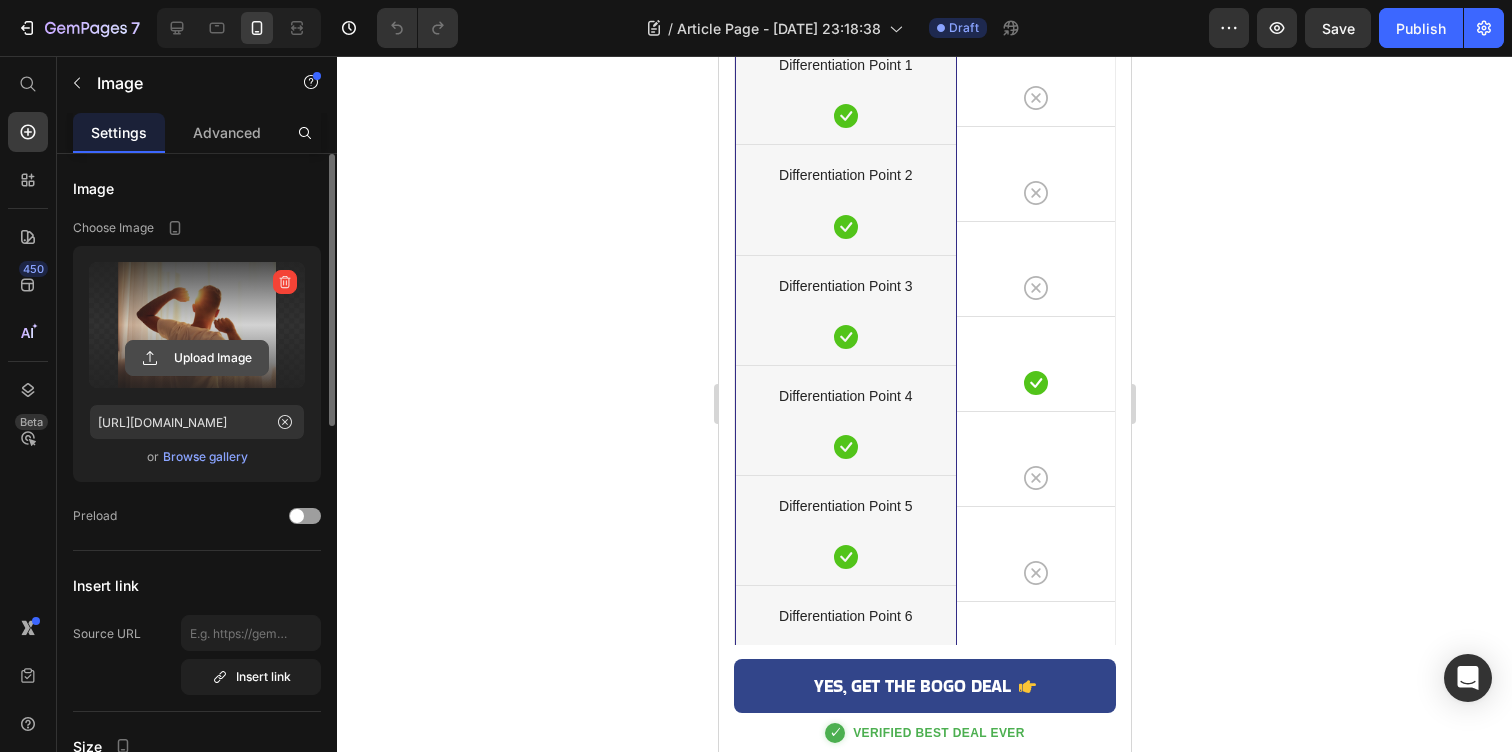 click 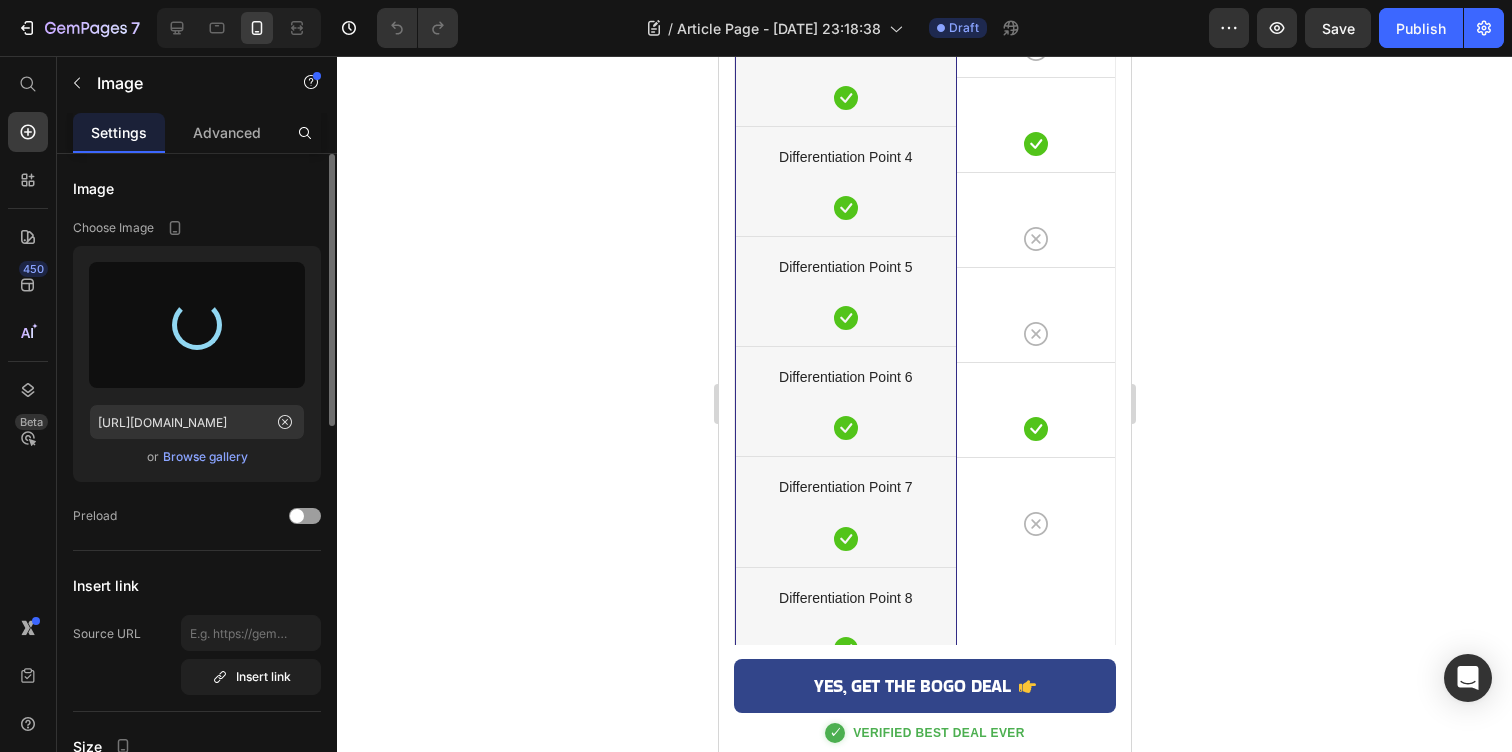 scroll, scrollTop: 5797, scrollLeft: 0, axis: vertical 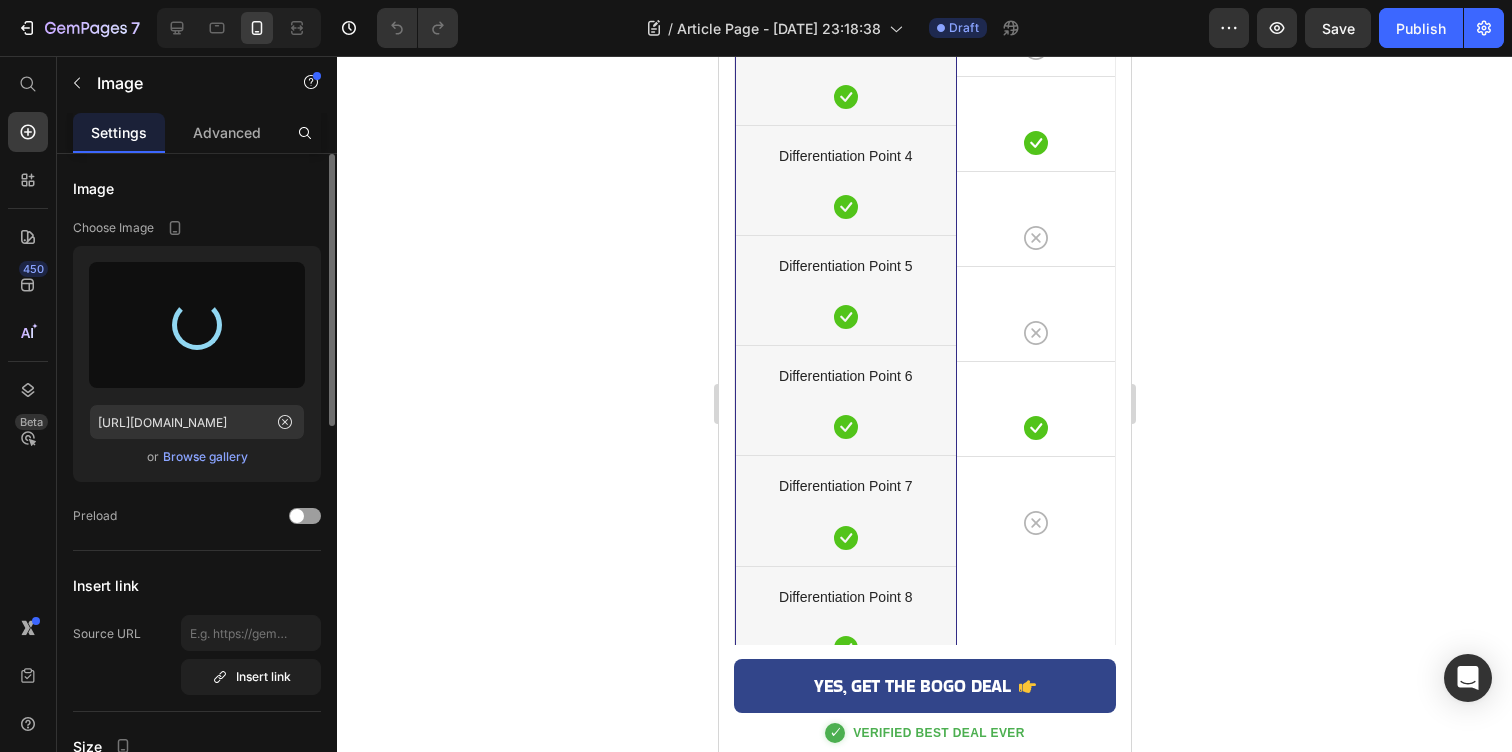 type on "[URL][DOMAIN_NAME]" 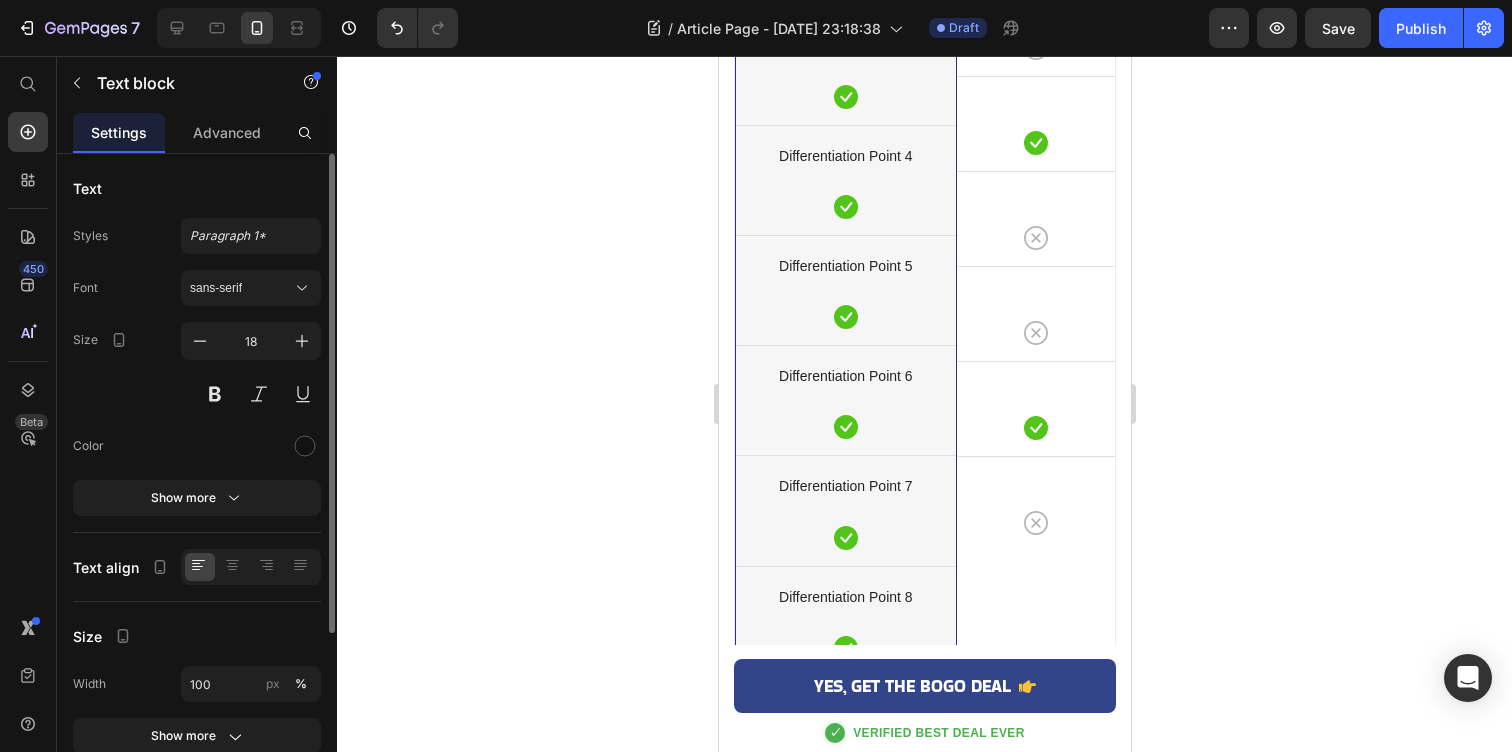 click on "Starting your morning with NextDay's overnight protection means you'll have already neutralized most after-alcohol toxins before they wreak havoc.  It's the perfect boost for anyone looking to optimize their recovery without sacrificing their life." at bounding box center (924, -2497) 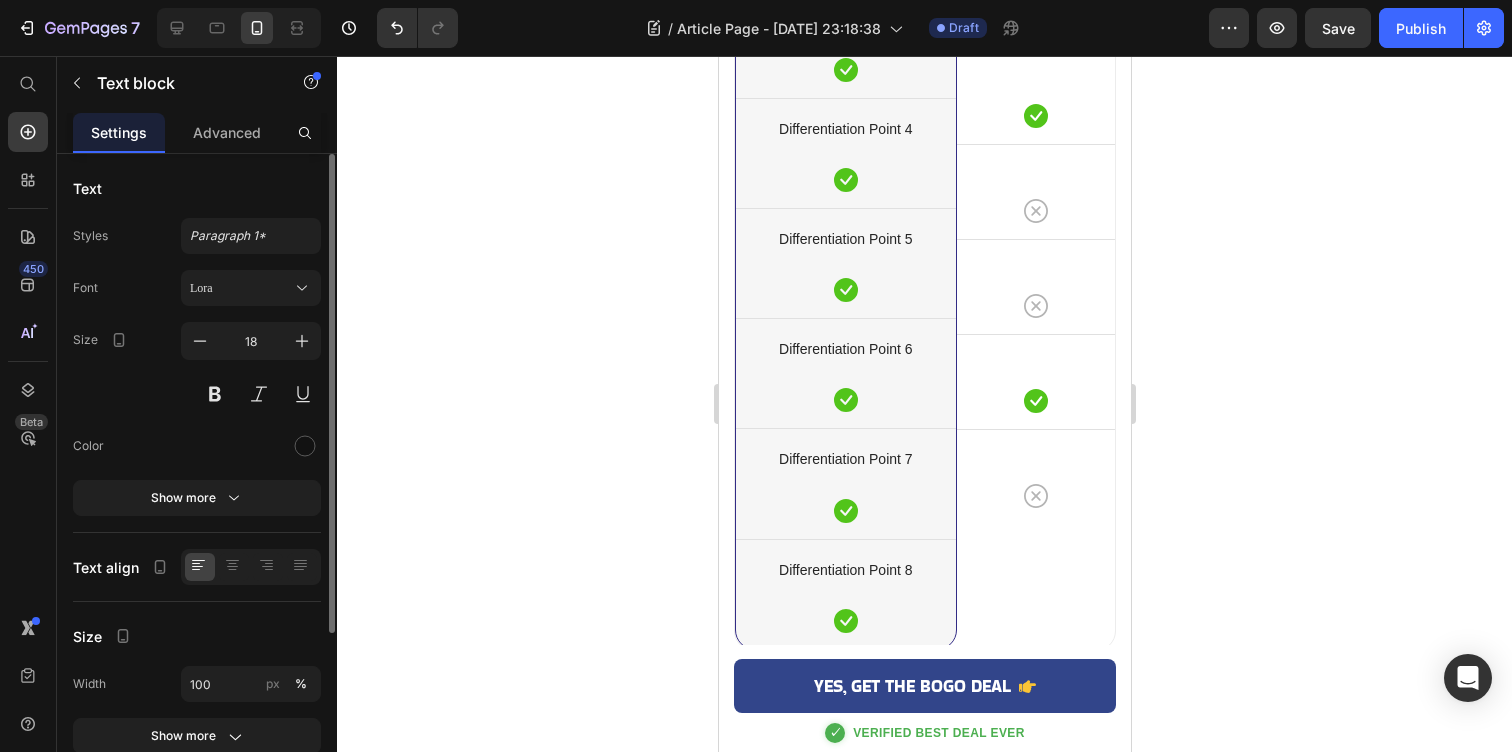 click 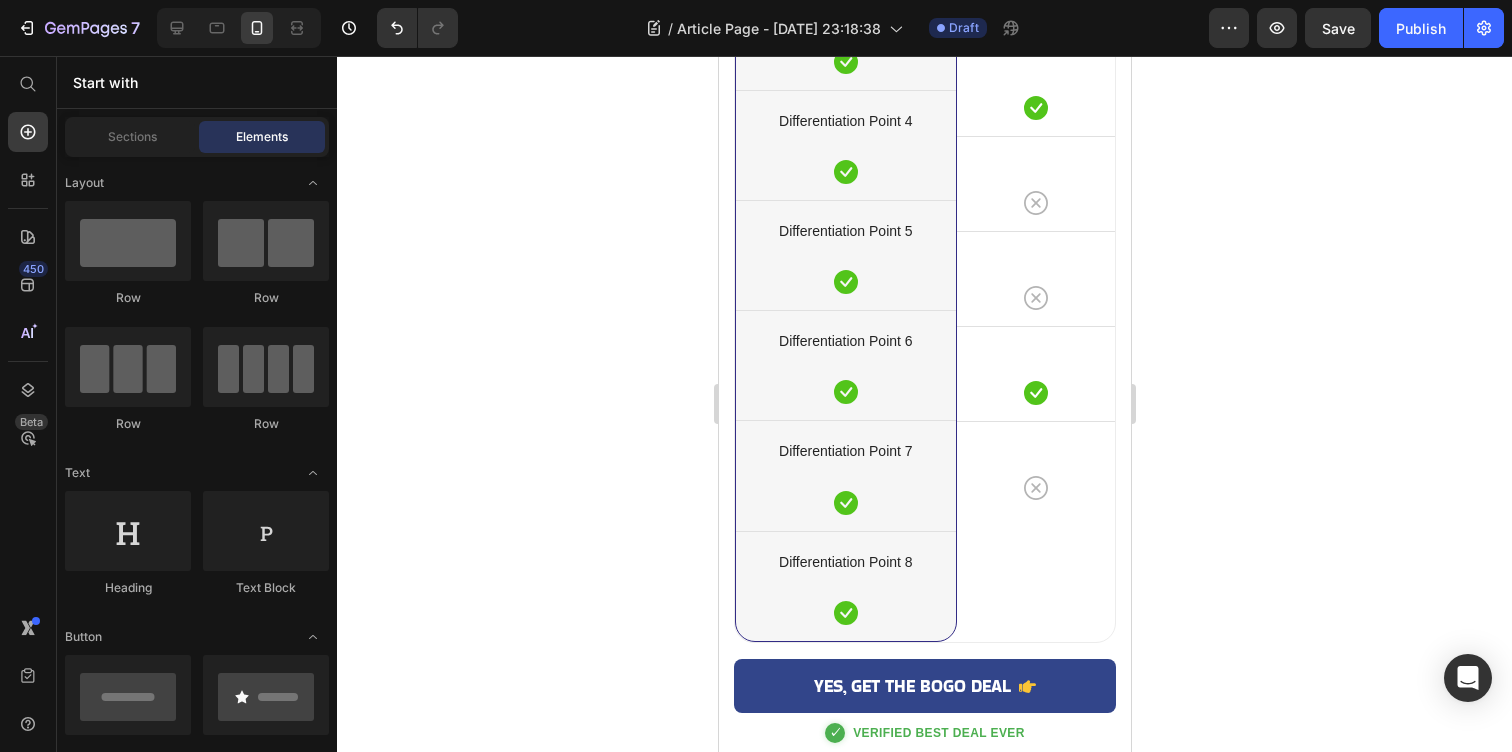 scroll, scrollTop: 5815, scrollLeft: 0, axis: vertical 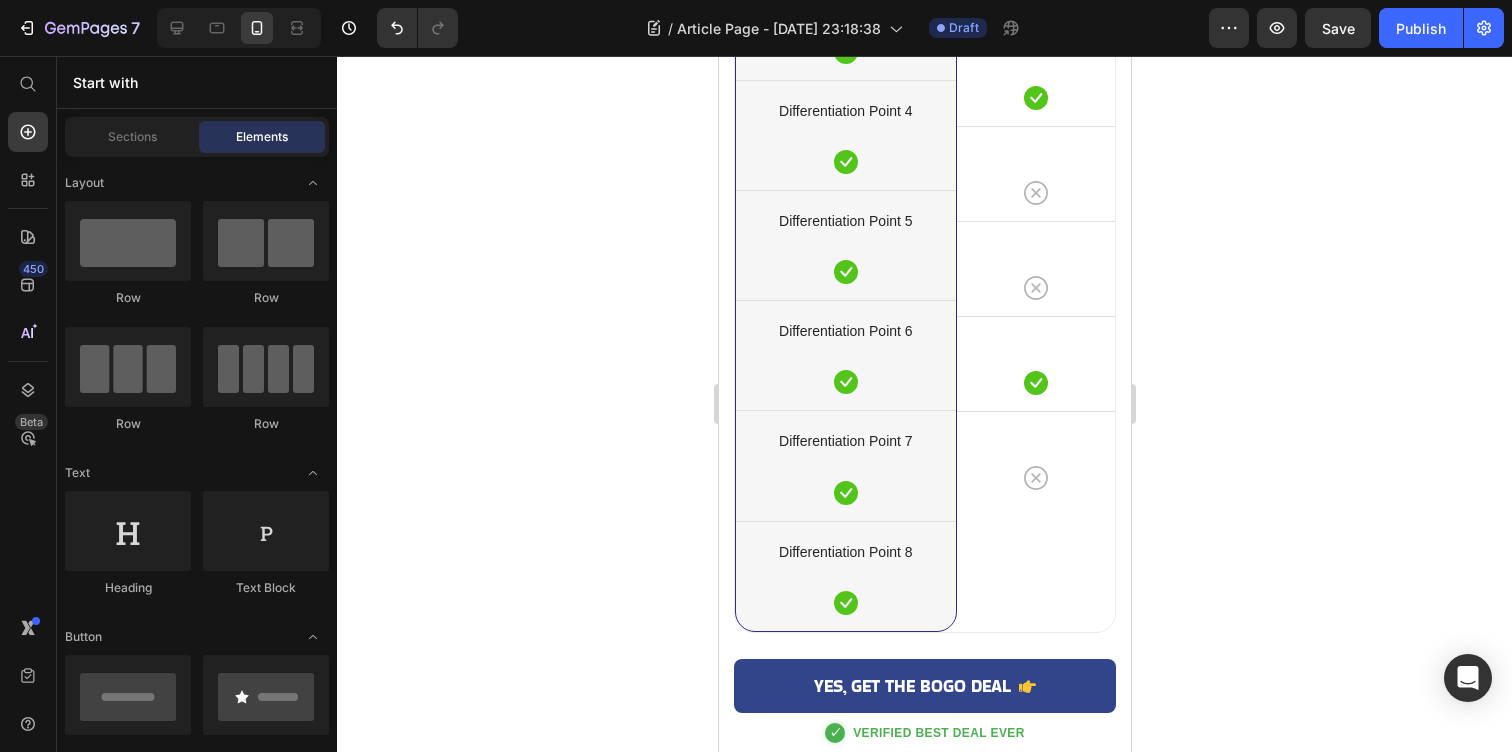 click on "Customer reviews consistently show people waking up "oddly great" and "actually productive instead of a zombie." If for any reason you don't feel at least 50% better the morning after, NextDay will happily refund your purchase." at bounding box center (924, -2528) 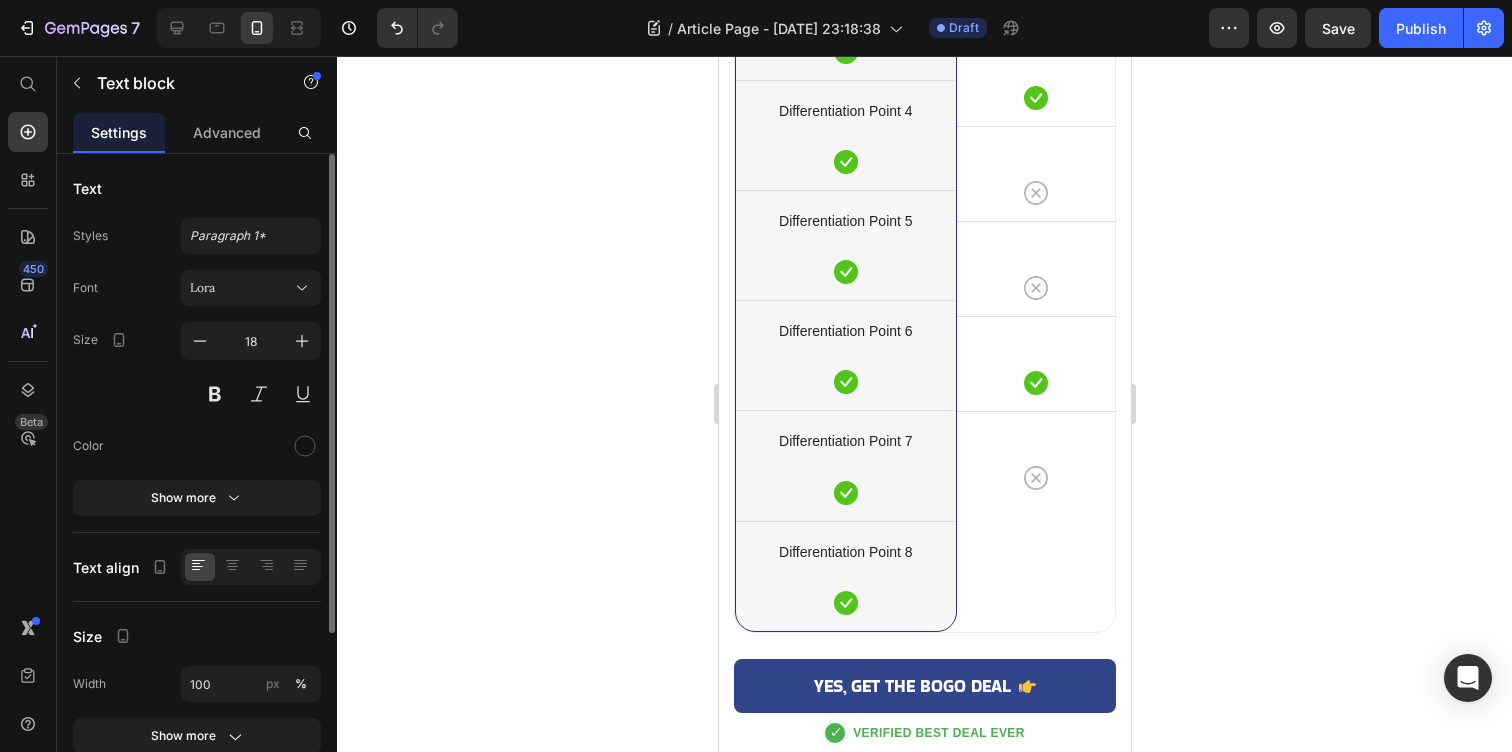 click on "Customer reviews consistently show people waking up "oddly great" and "actually productive instead of a zombie." If for any reason you don't feel at least 50% better the morning after, NextDay will happily refund your purchase." at bounding box center [924, -2528] 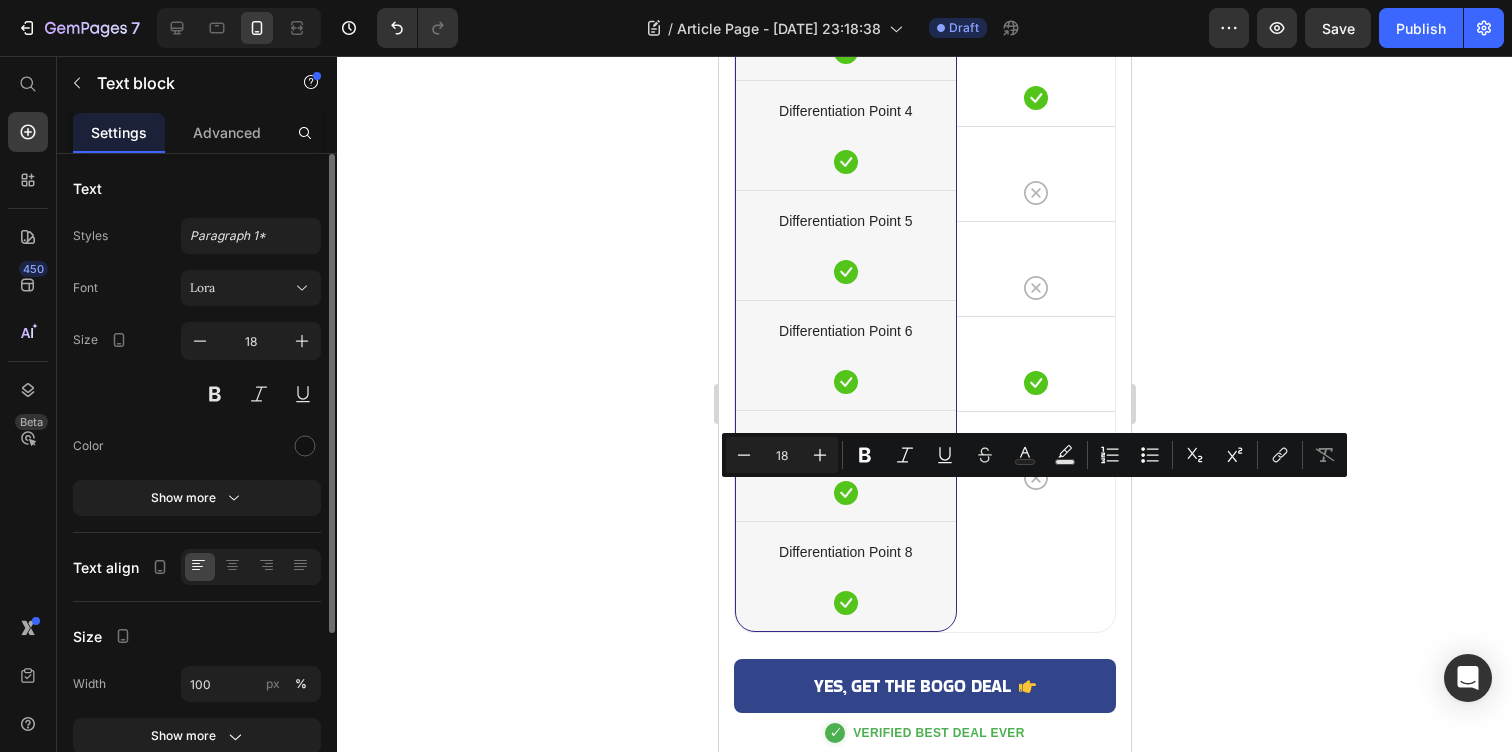 drag, startPoint x: 927, startPoint y: 523, endPoint x: 843, endPoint y: 485, distance: 92.19544 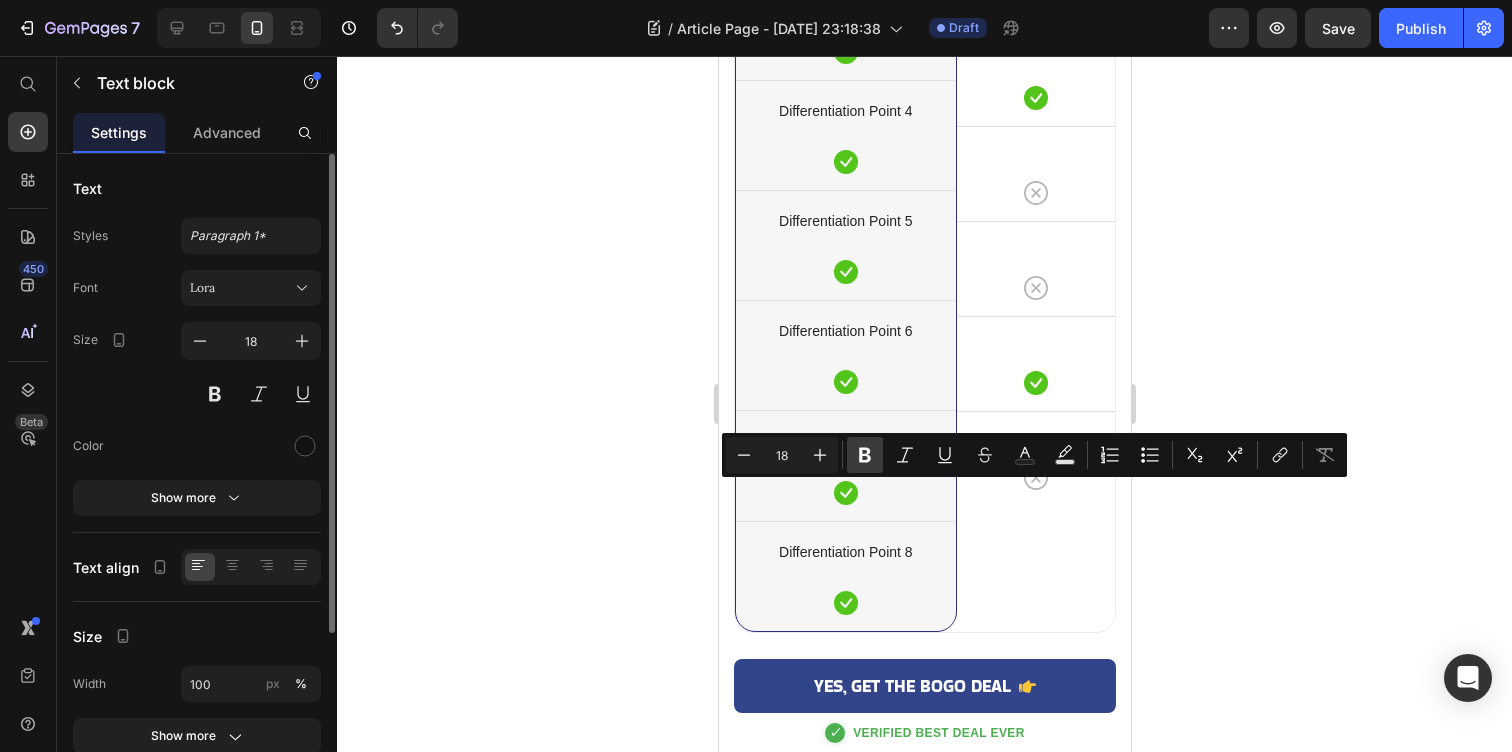 click 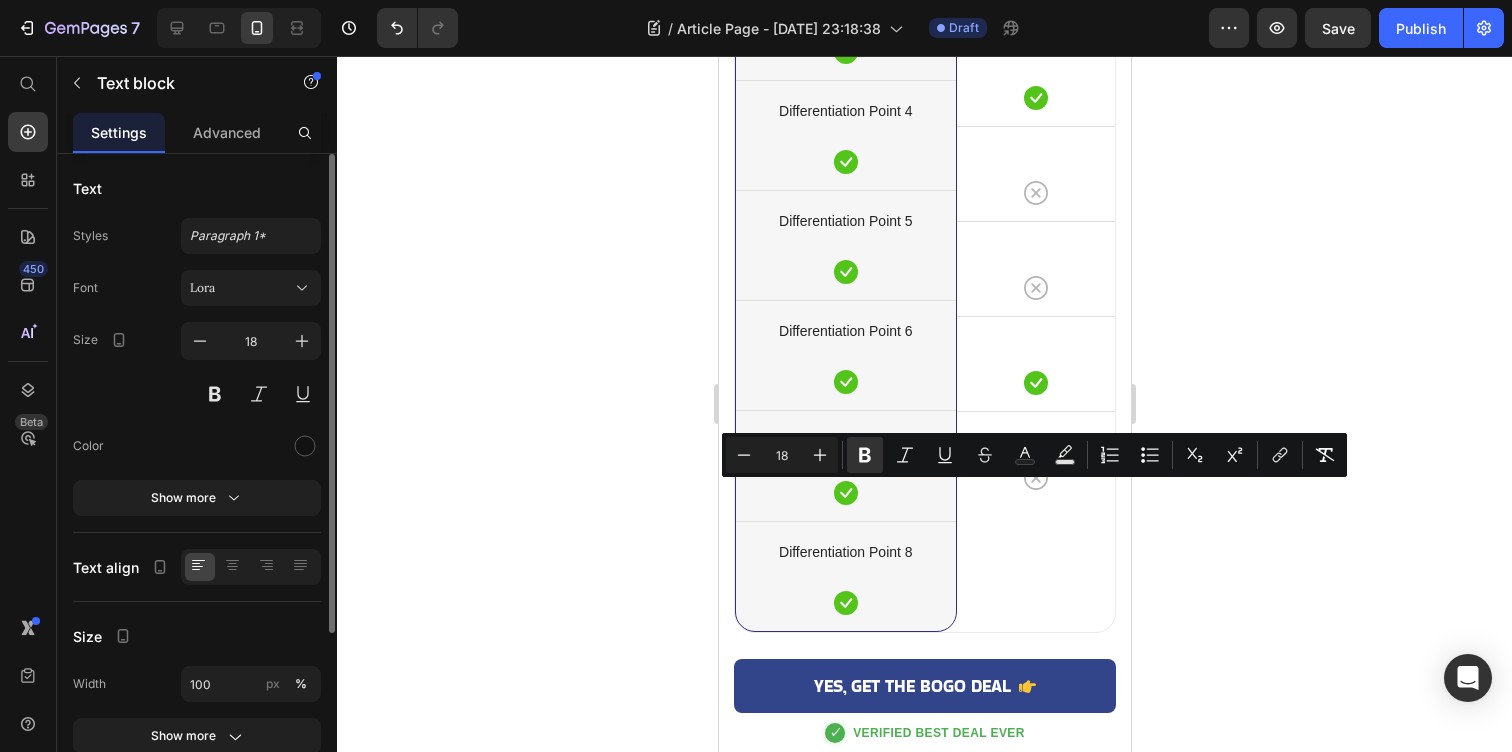 click 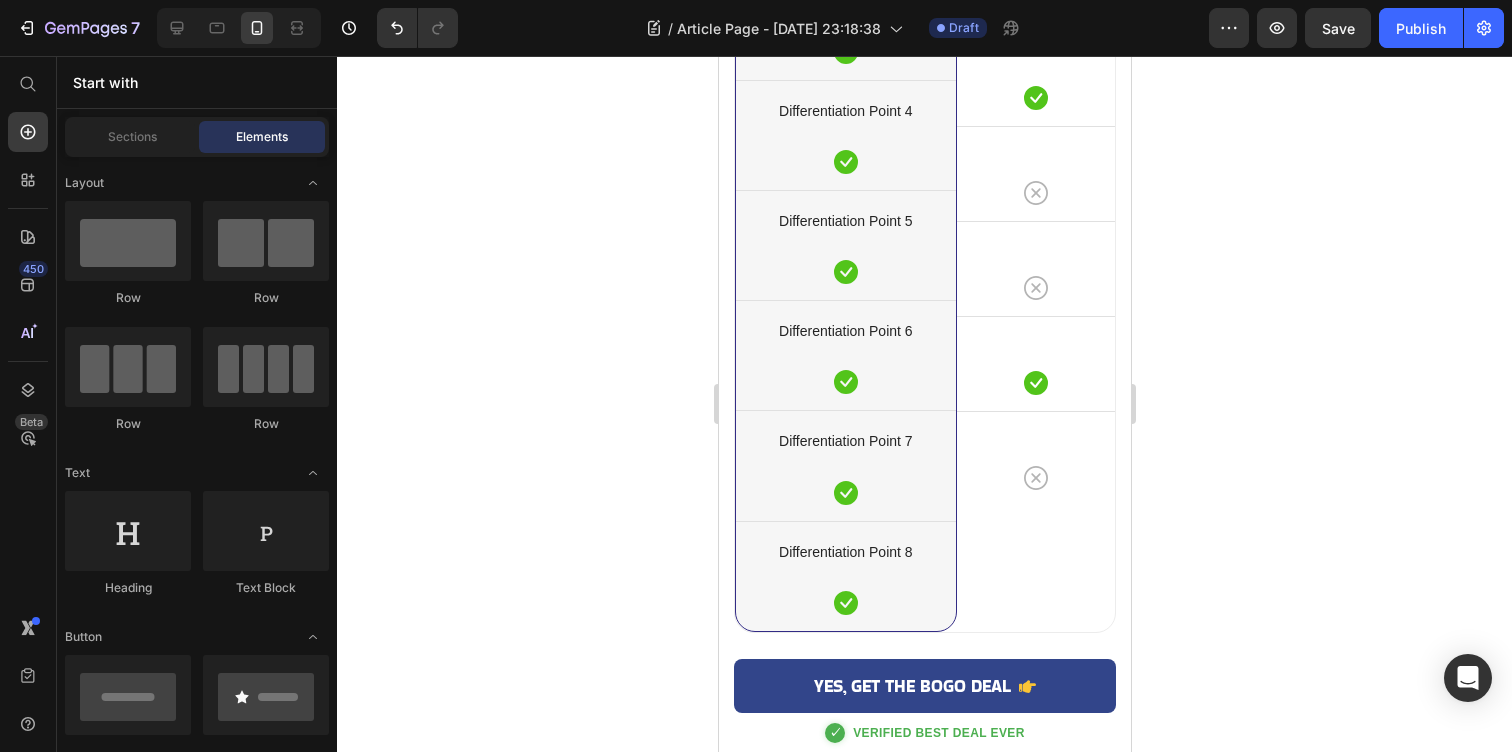 click 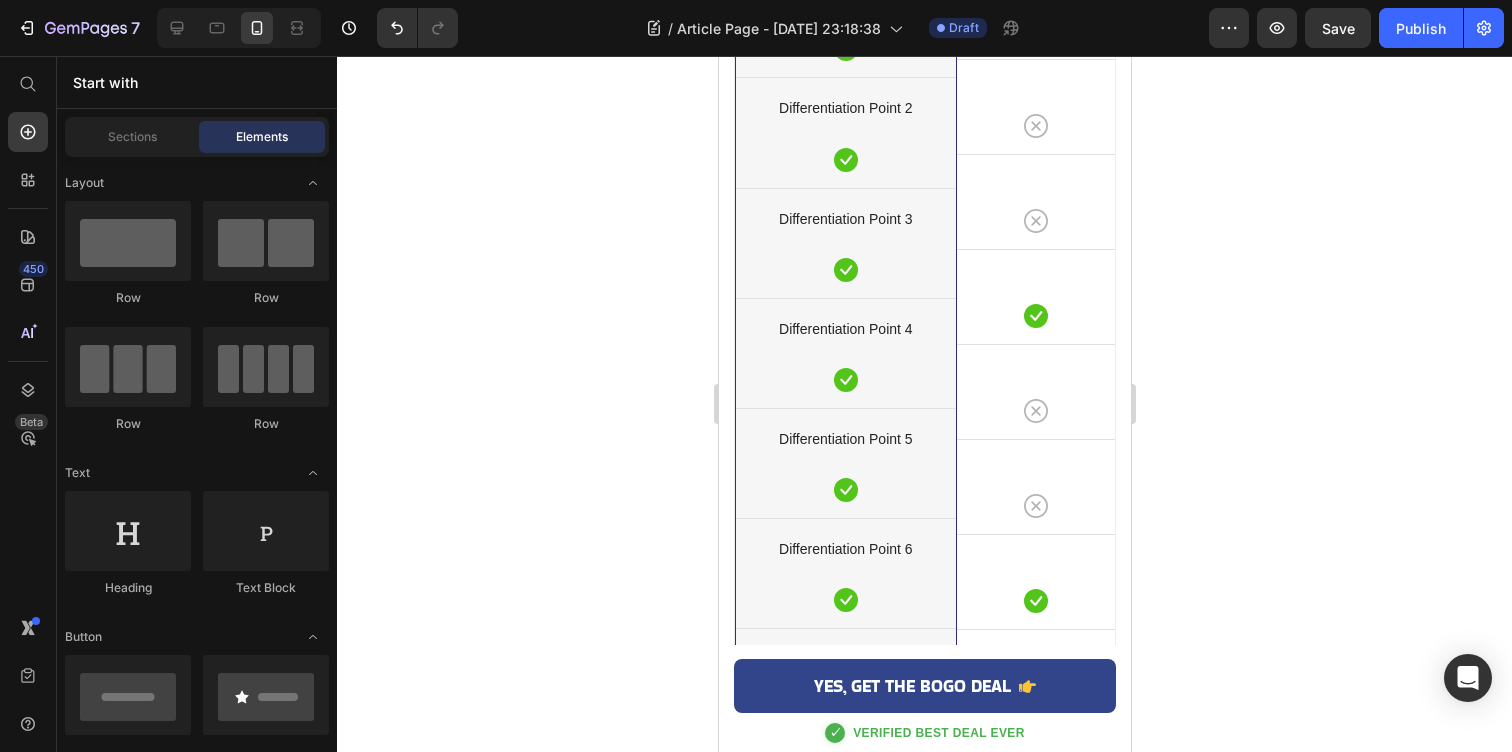 scroll, scrollTop: 5609, scrollLeft: 0, axis: vertical 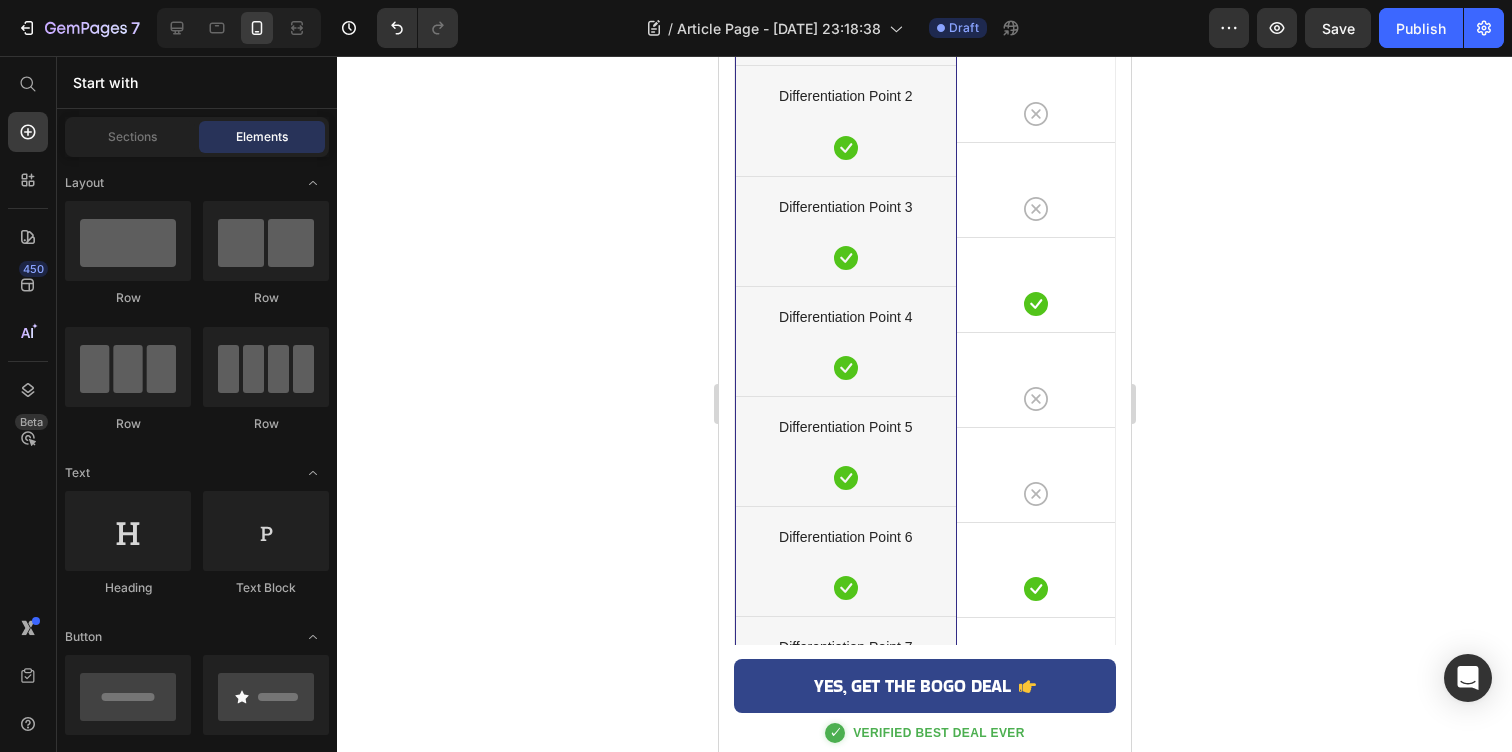 click on "9. Thousands of Success Stories and 60-Day Money-Back Guarantee" at bounding box center [924, -2478] 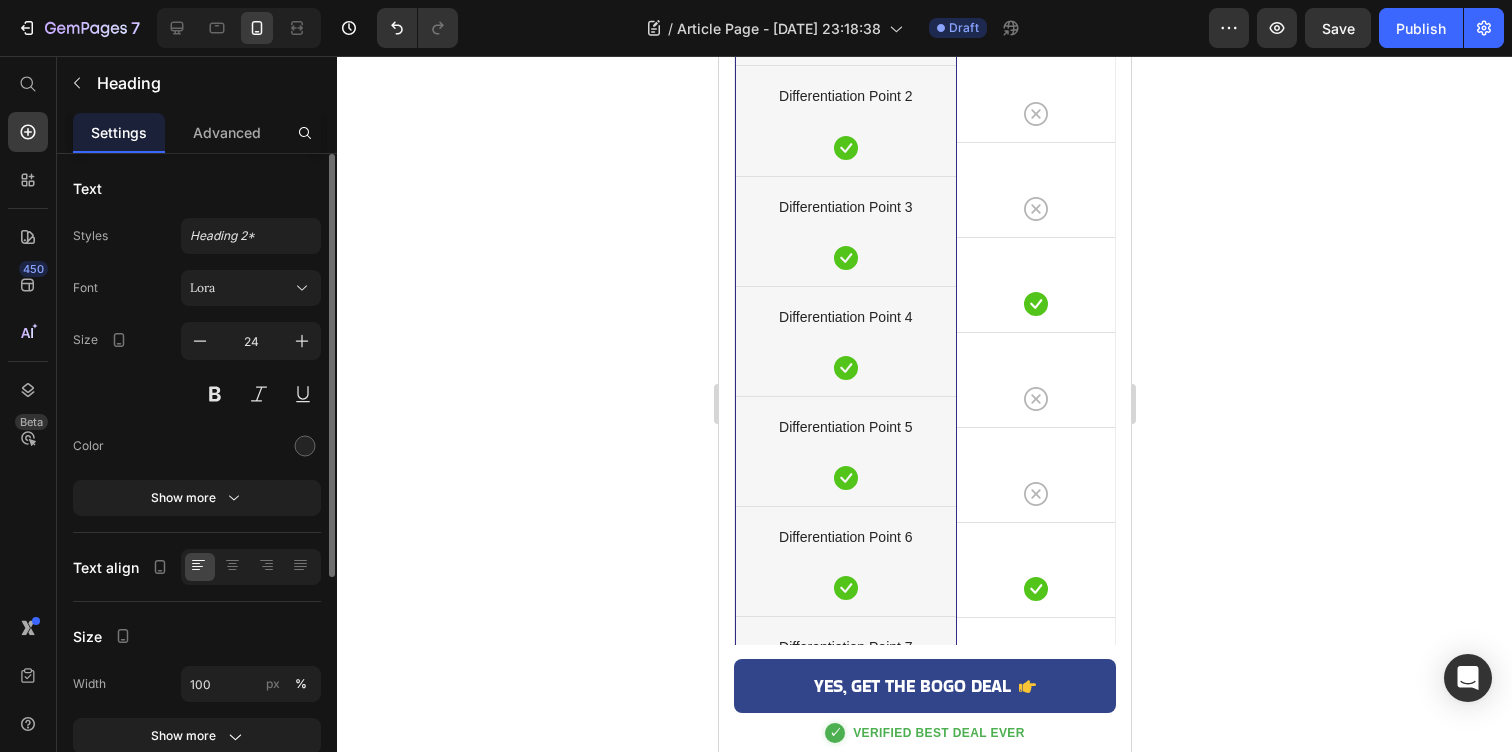 click 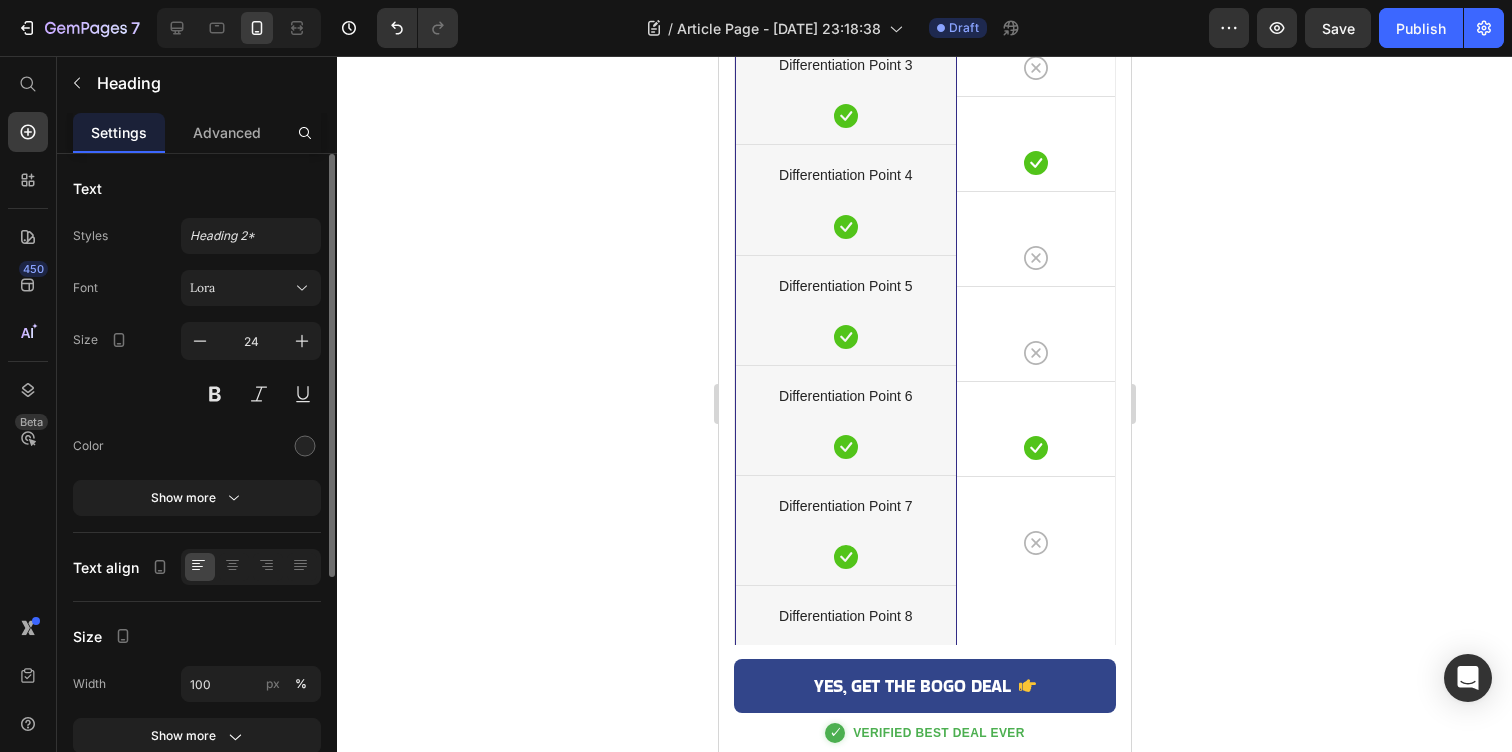 scroll, scrollTop: 5874, scrollLeft: 0, axis: vertical 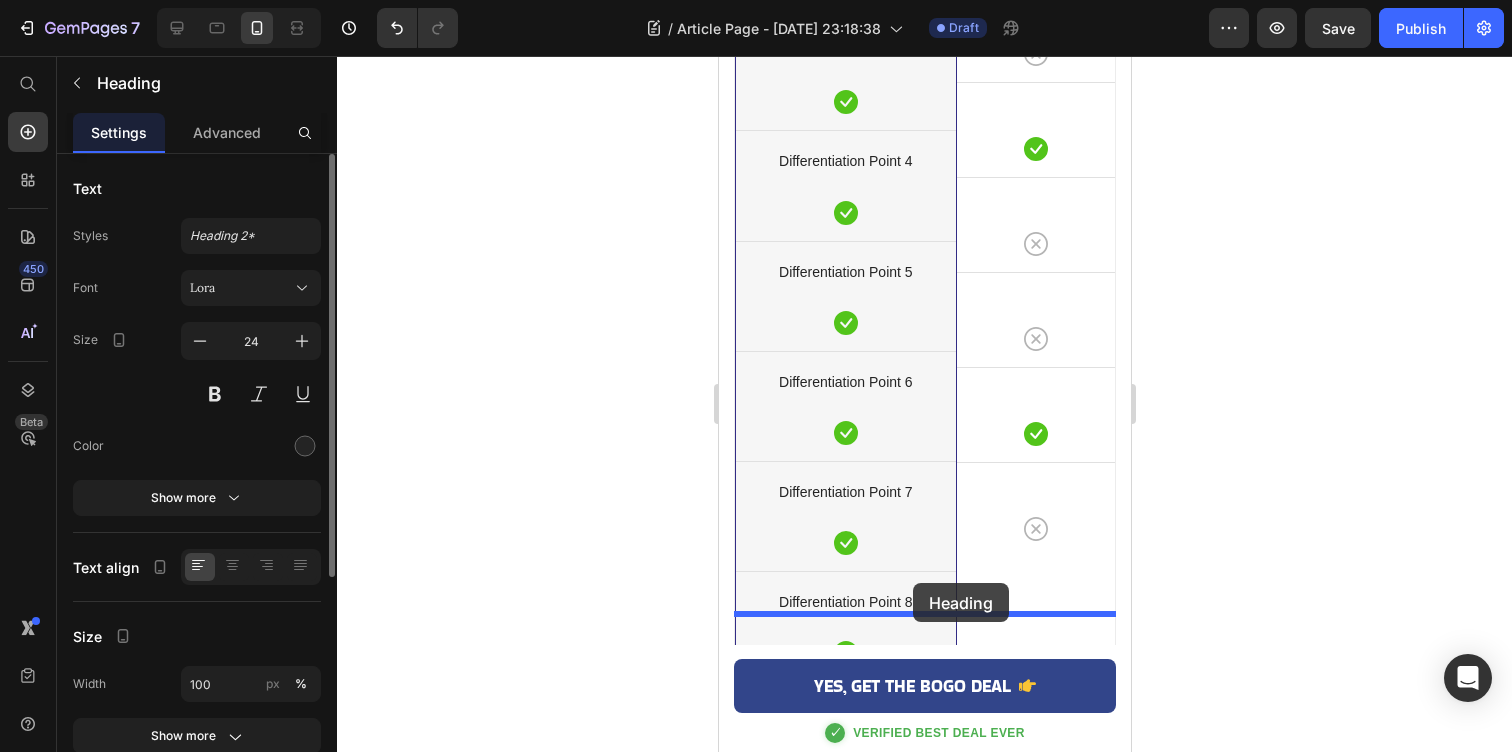 drag, startPoint x: 920, startPoint y: 77, endPoint x: 912, endPoint y: 583, distance: 506.06323 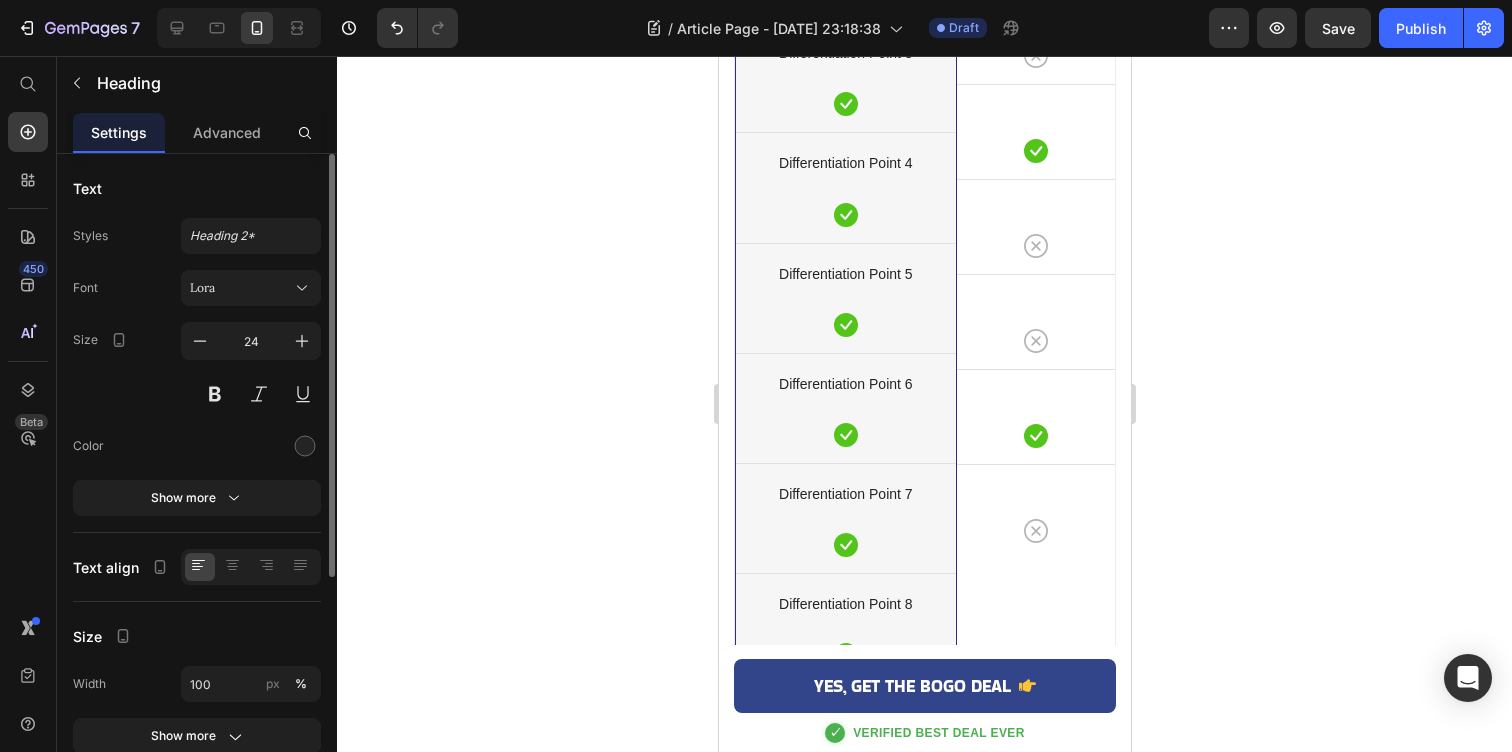 scroll, scrollTop: 5874, scrollLeft: 0, axis: vertical 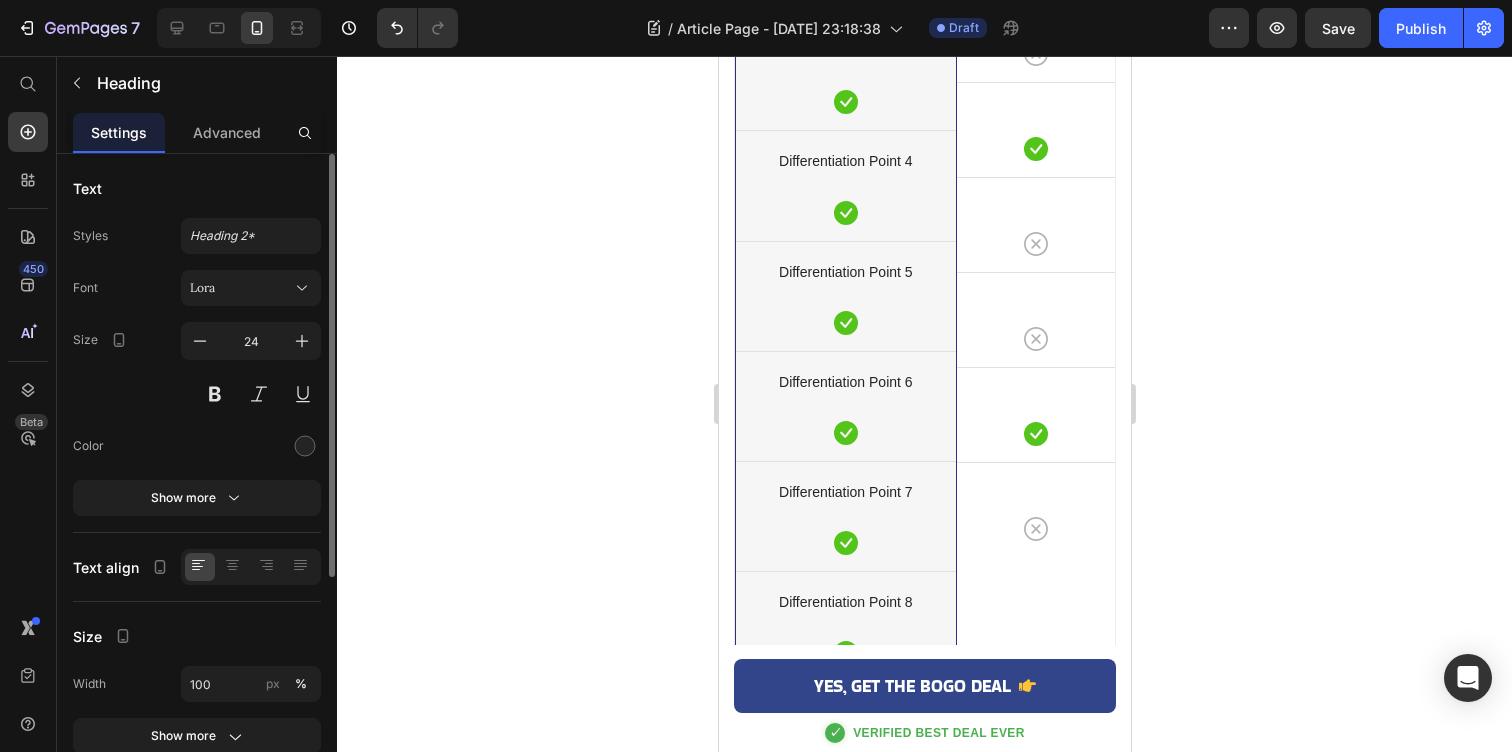 click at bounding box center (924, -2682) 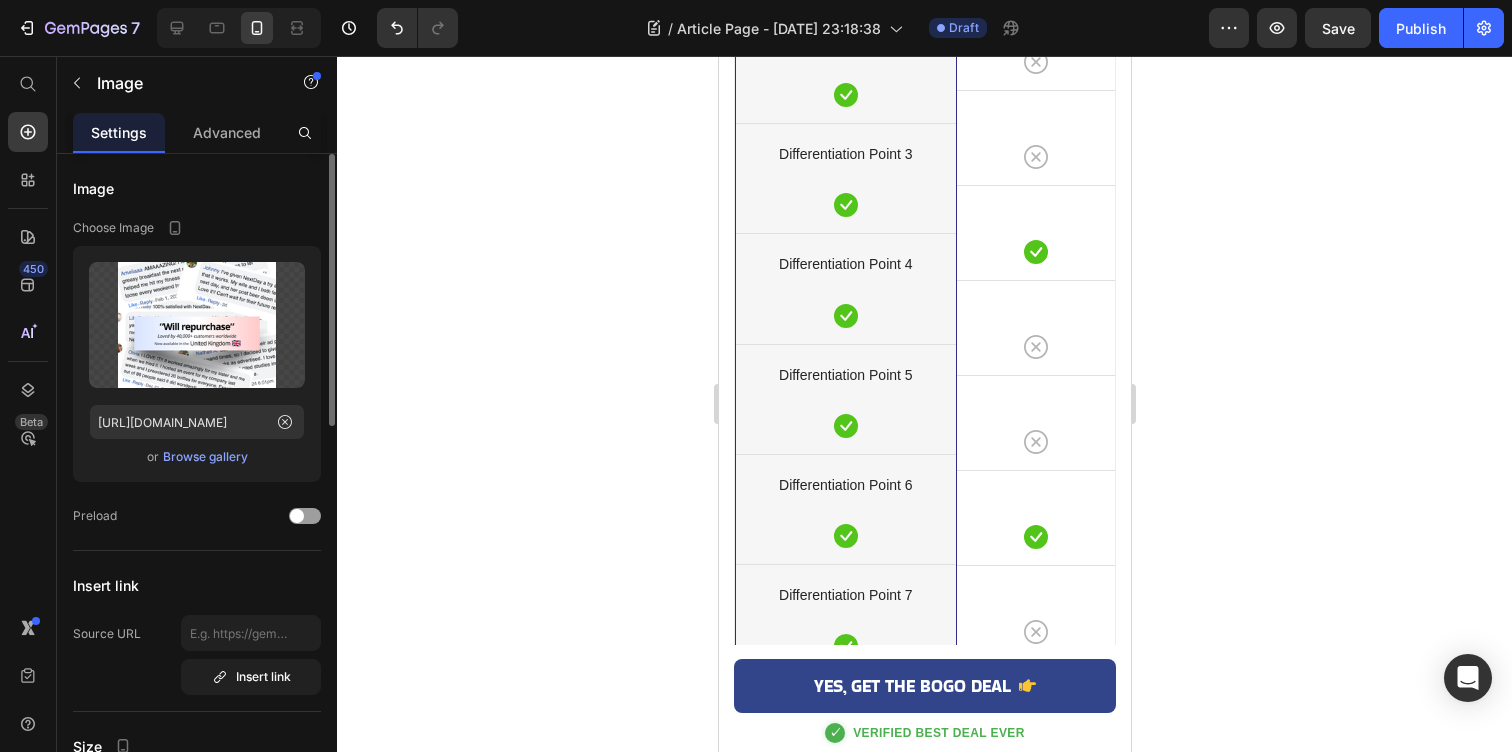 scroll, scrollTop: 5760, scrollLeft: 0, axis: vertical 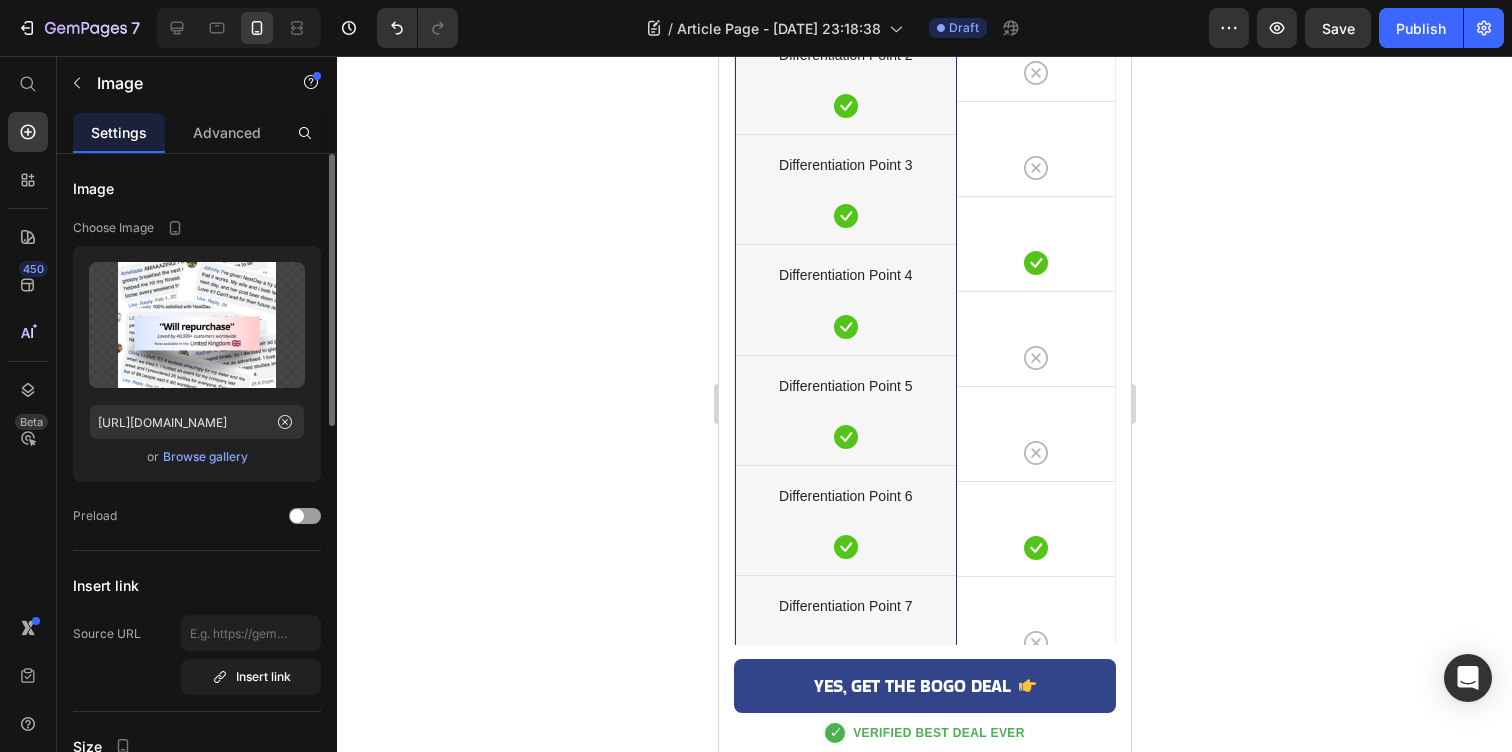 click 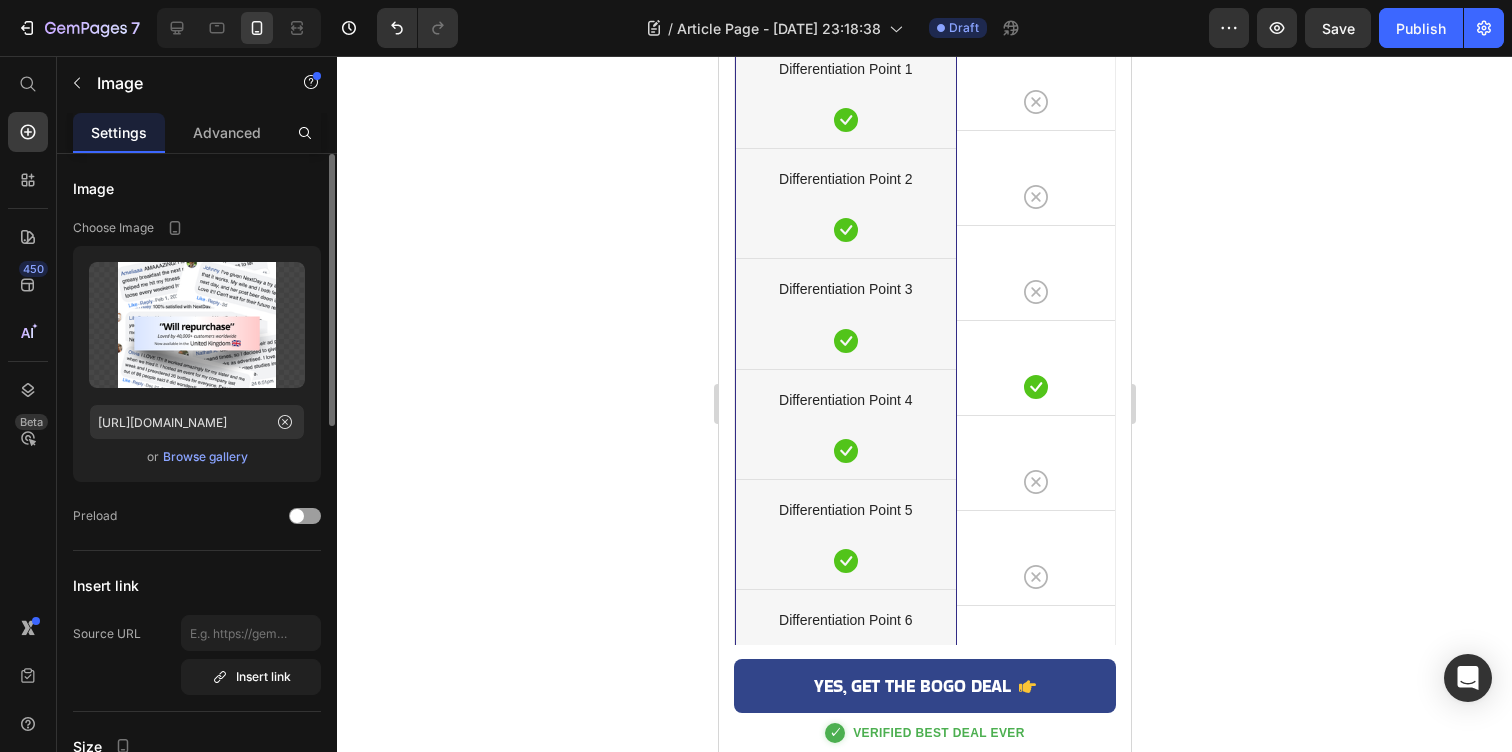 scroll, scrollTop: 6271, scrollLeft: 0, axis: vertical 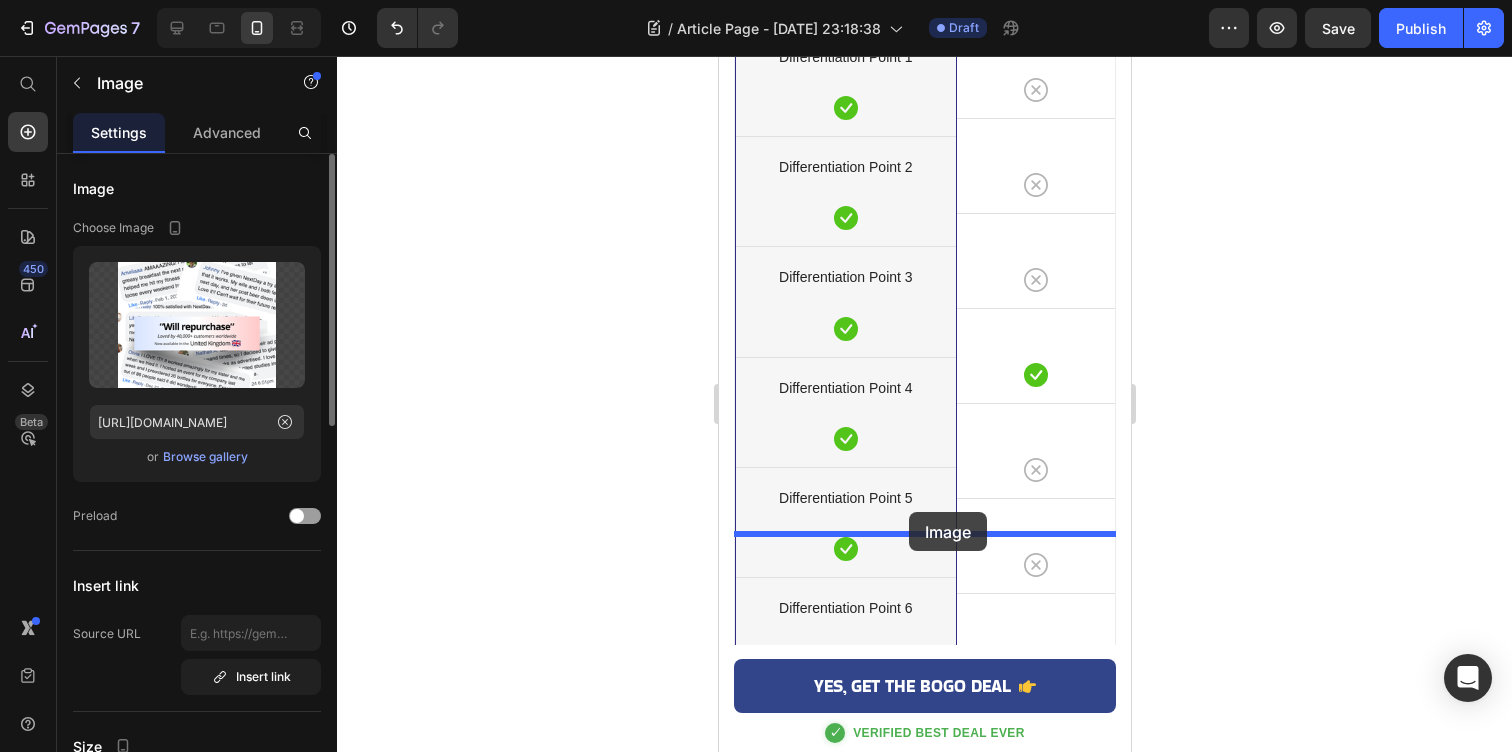 drag, startPoint x: 917, startPoint y: 95, endPoint x: 916, endPoint y: 491, distance: 396.00125 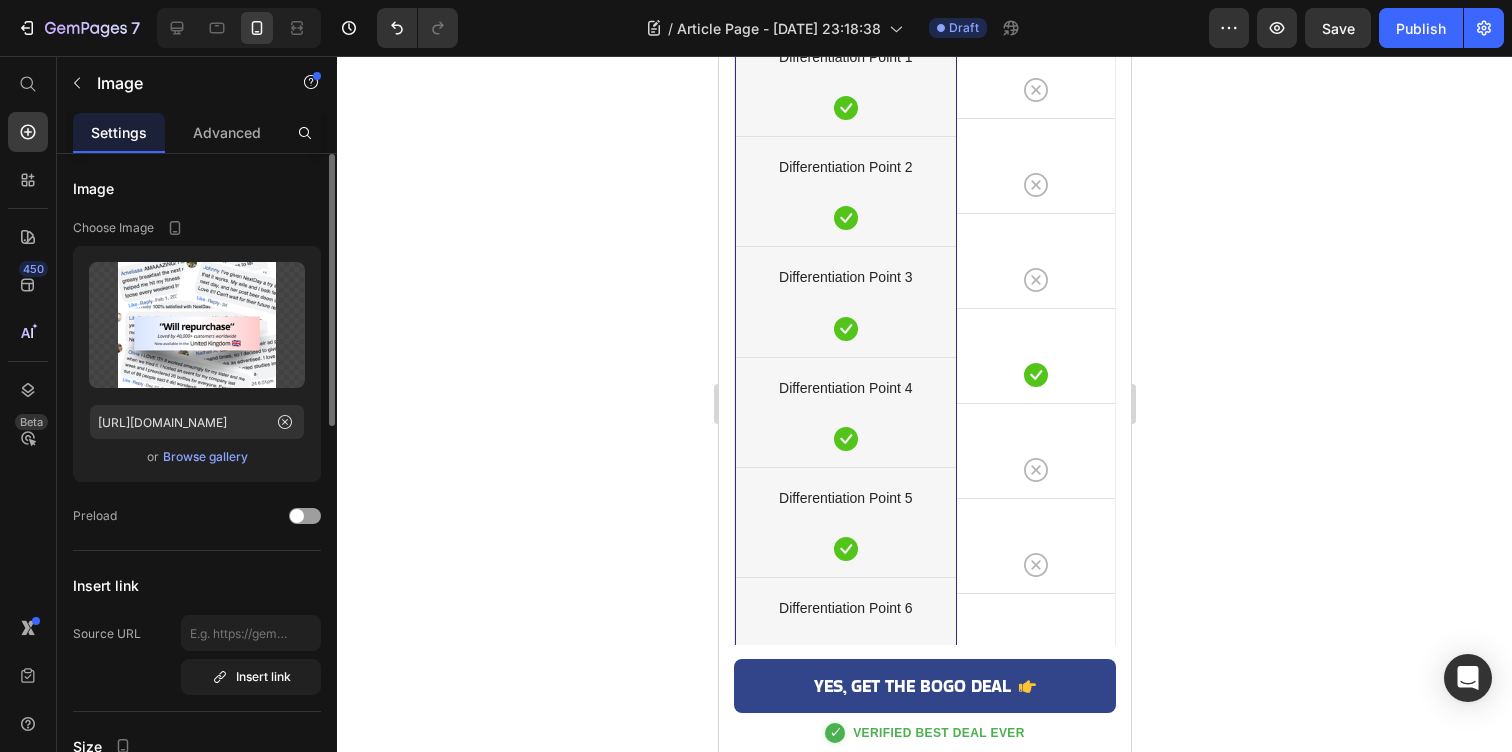 scroll, scrollTop: 5954, scrollLeft: 0, axis: vertical 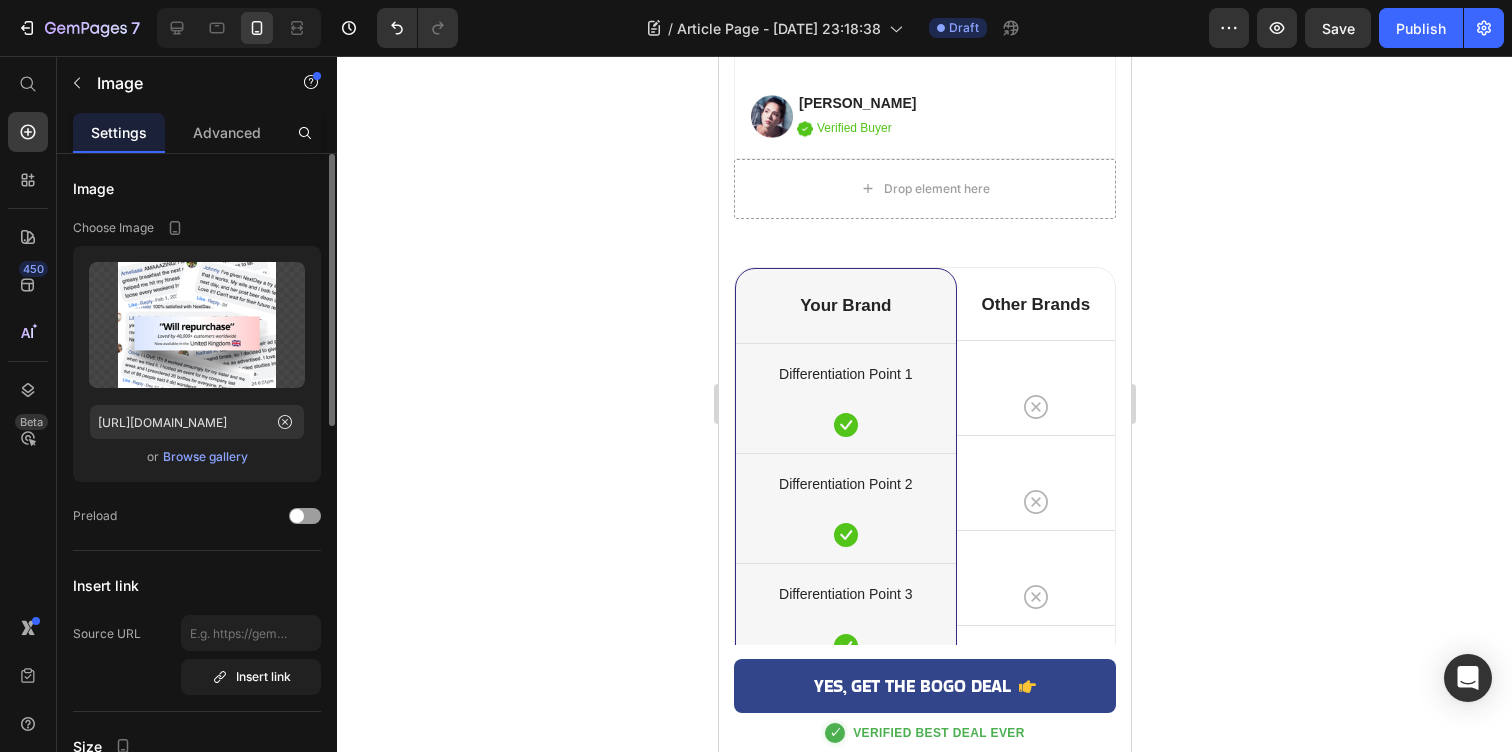 click on "Customer reviews consistently show people waking up "oddly great" and "actually productive instead of a zombie." If for any reason you don't feel at least 50% better the morning after,  NextDay will happily refund your purchase." at bounding box center [924, -2361] 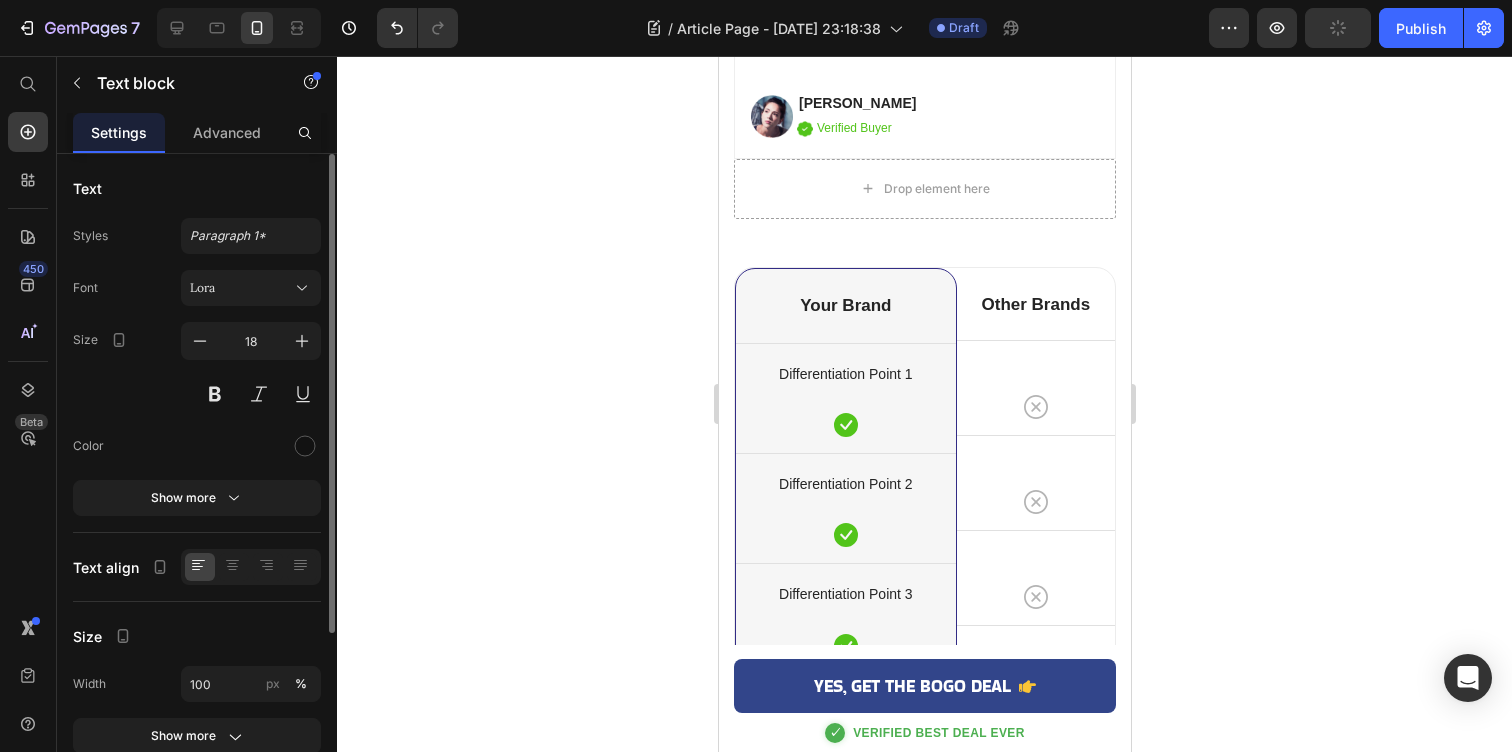 click 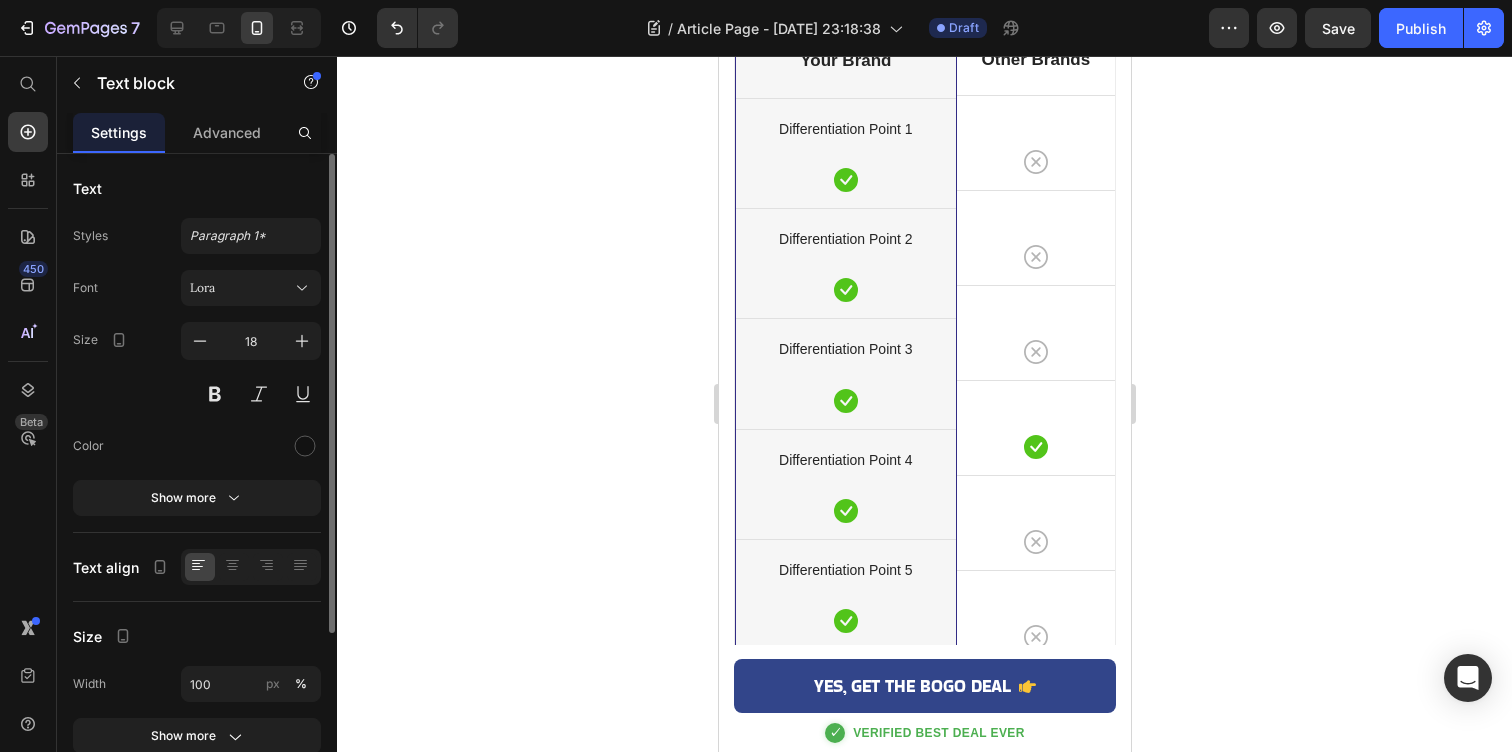 scroll, scrollTop: 6394, scrollLeft: 0, axis: vertical 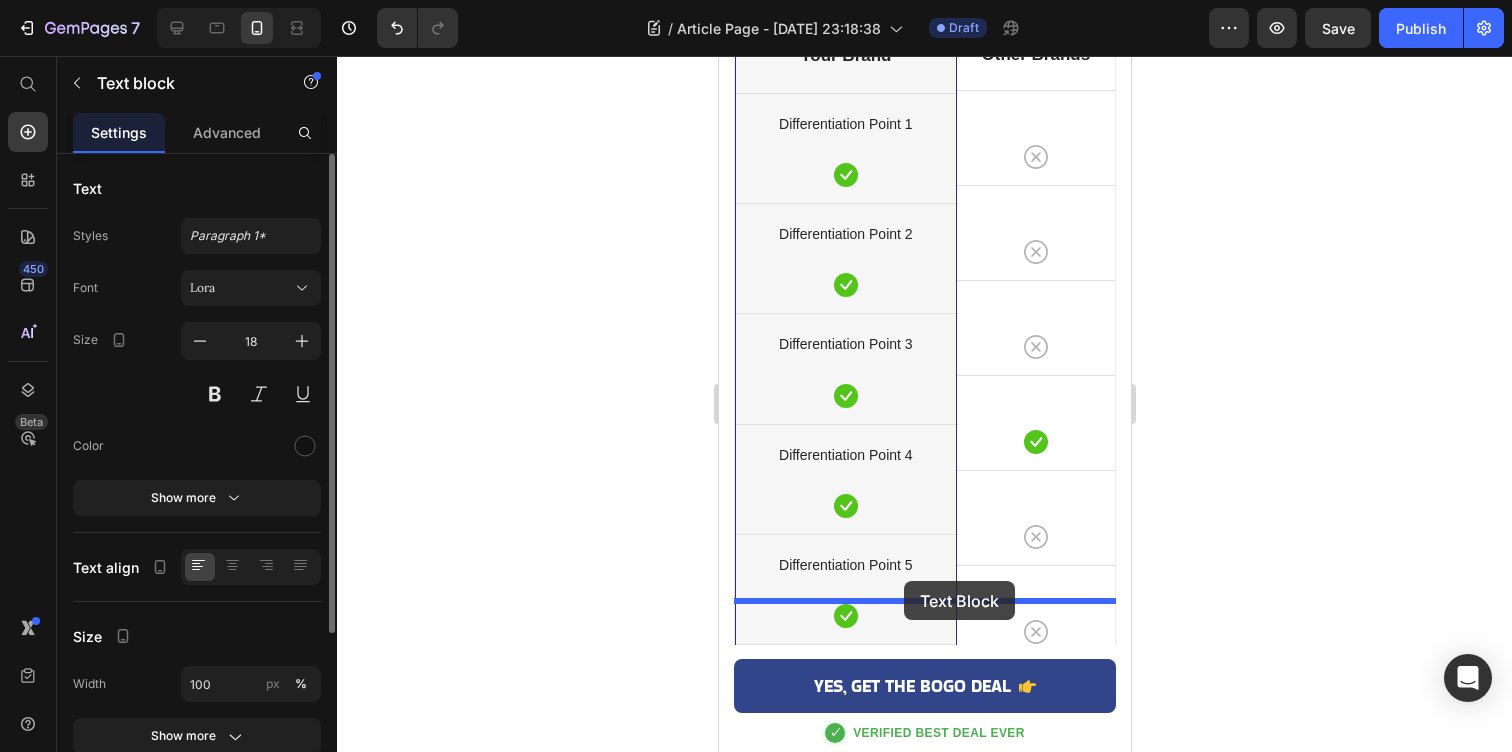 drag, startPoint x: 915, startPoint y: 100, endPoint x: 952, endPoint y: 520, distance: 421.62662 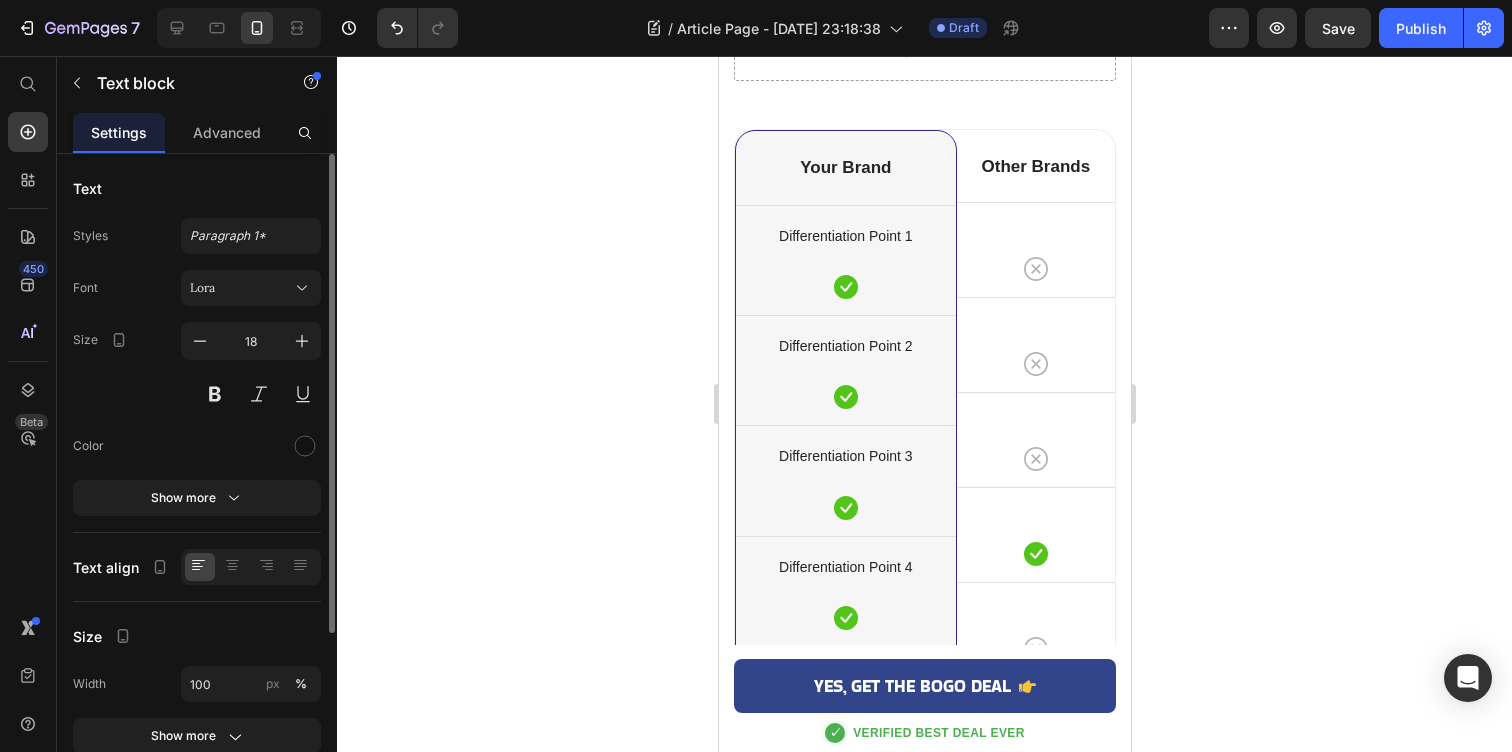 scroll, scrollTop: 6315, scrollLeft: 0, axis: vertical 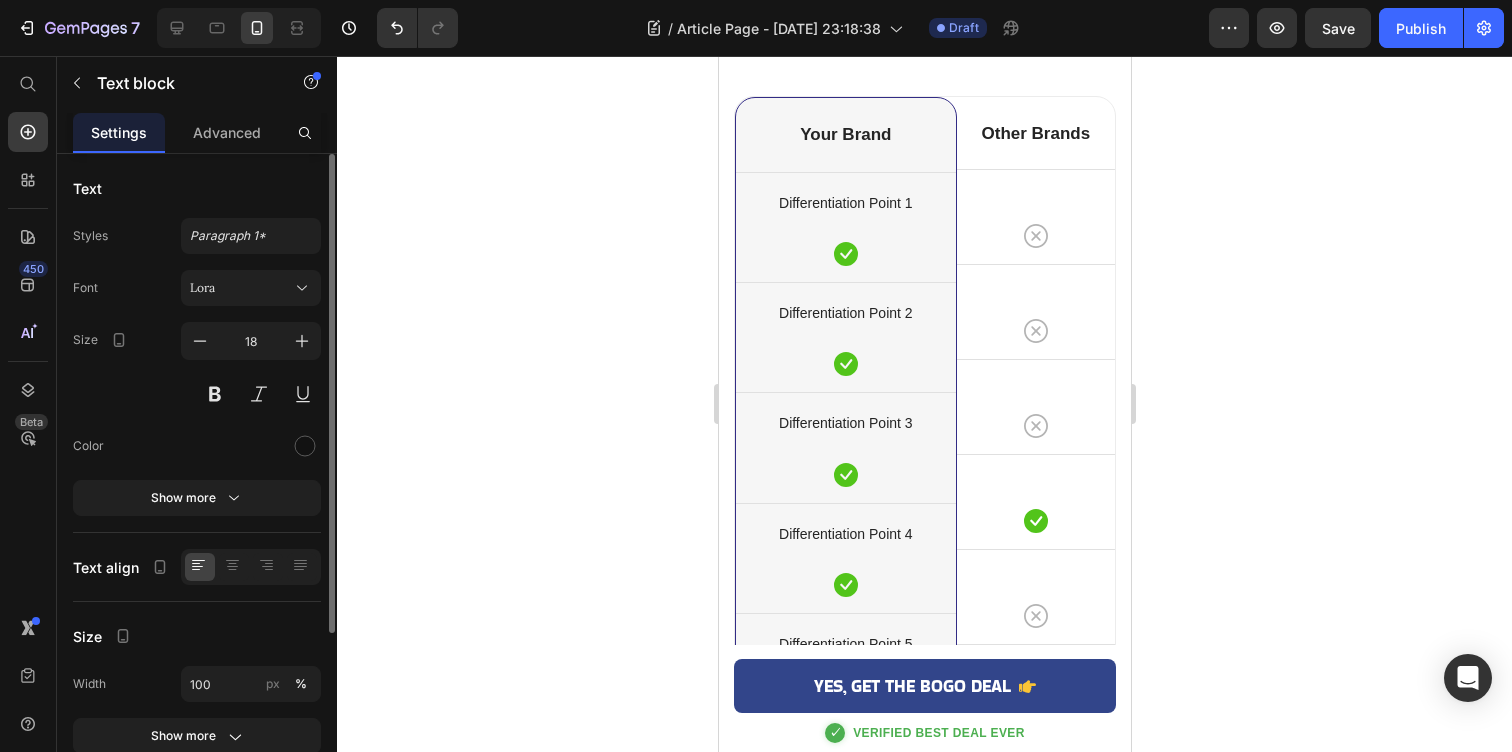 click at bounding box center [924, -2353] 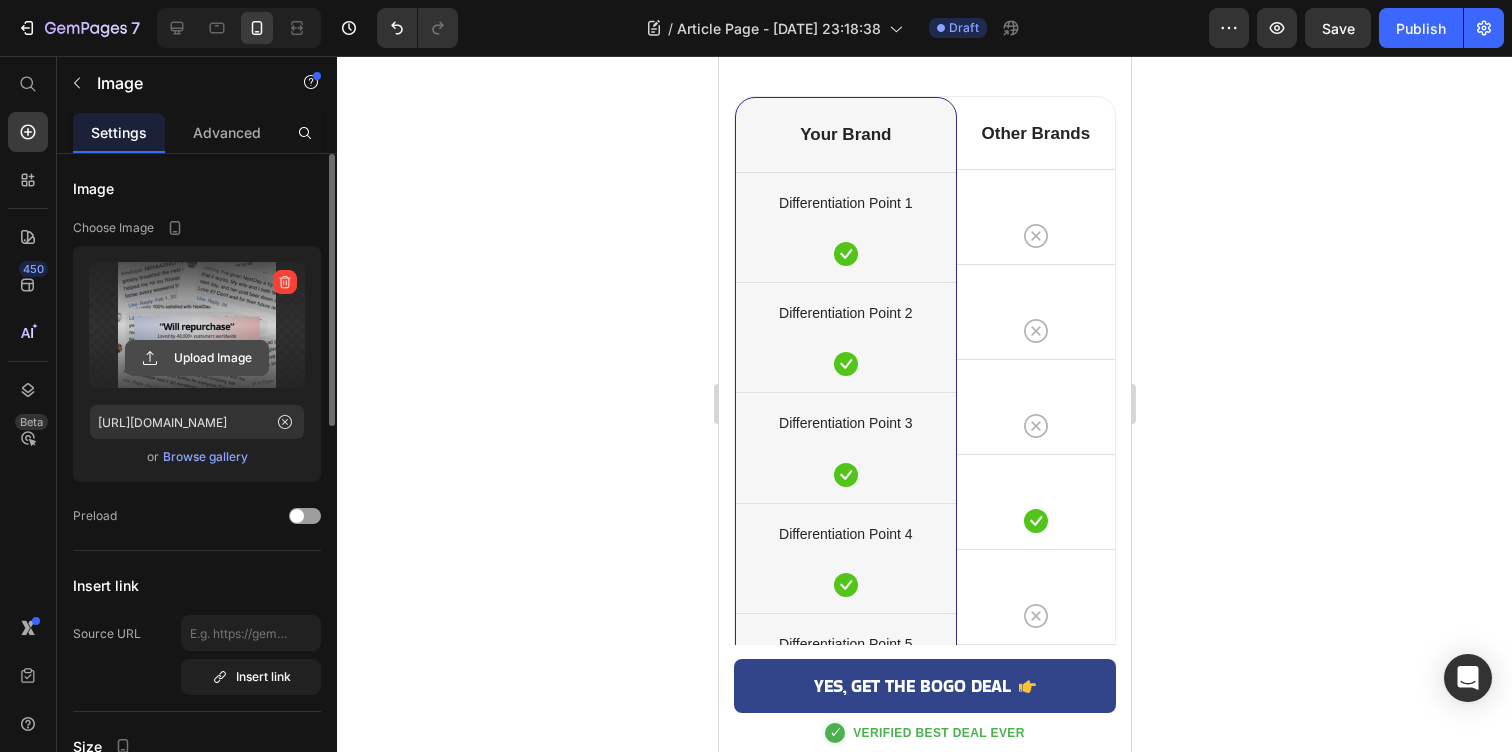 click 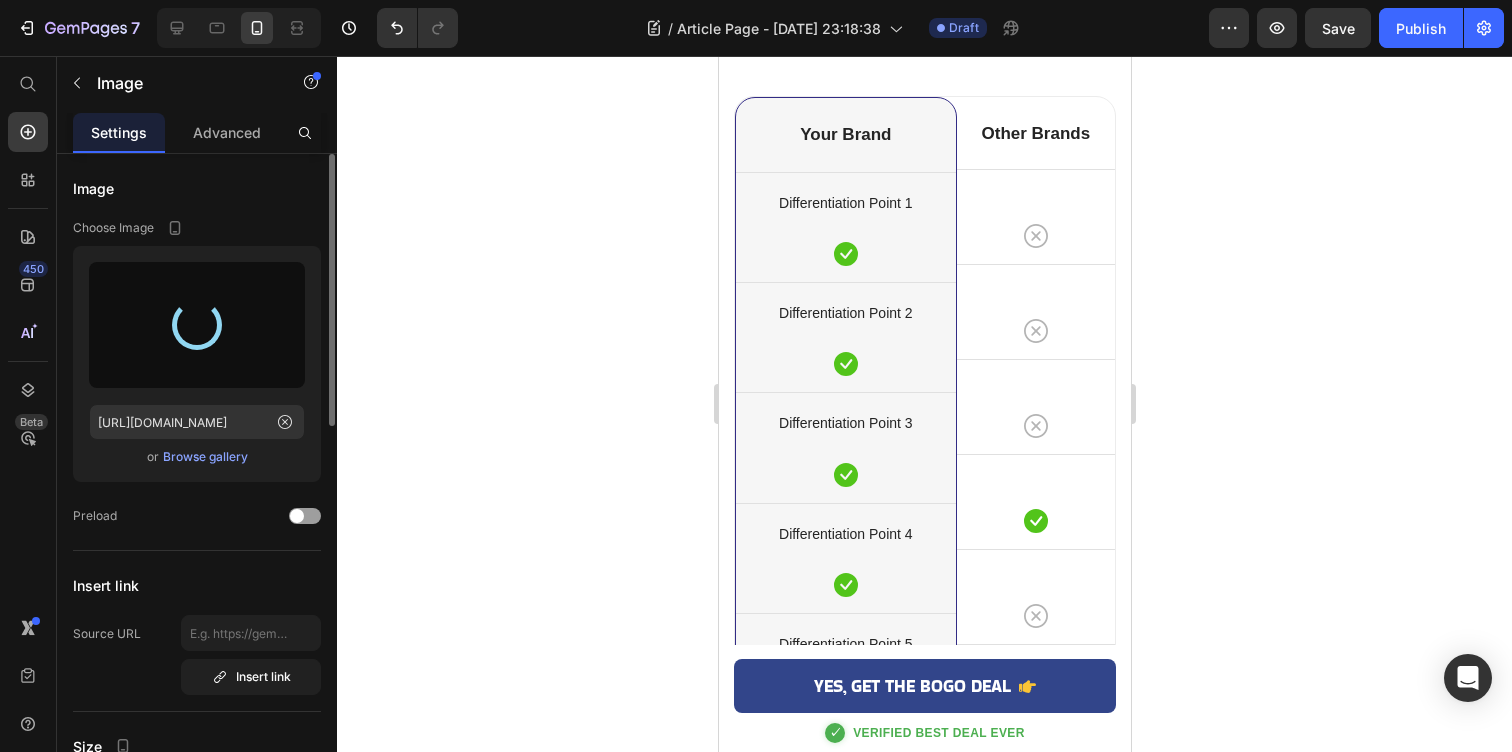 type on "[URL][DOMAIN_NAME]" 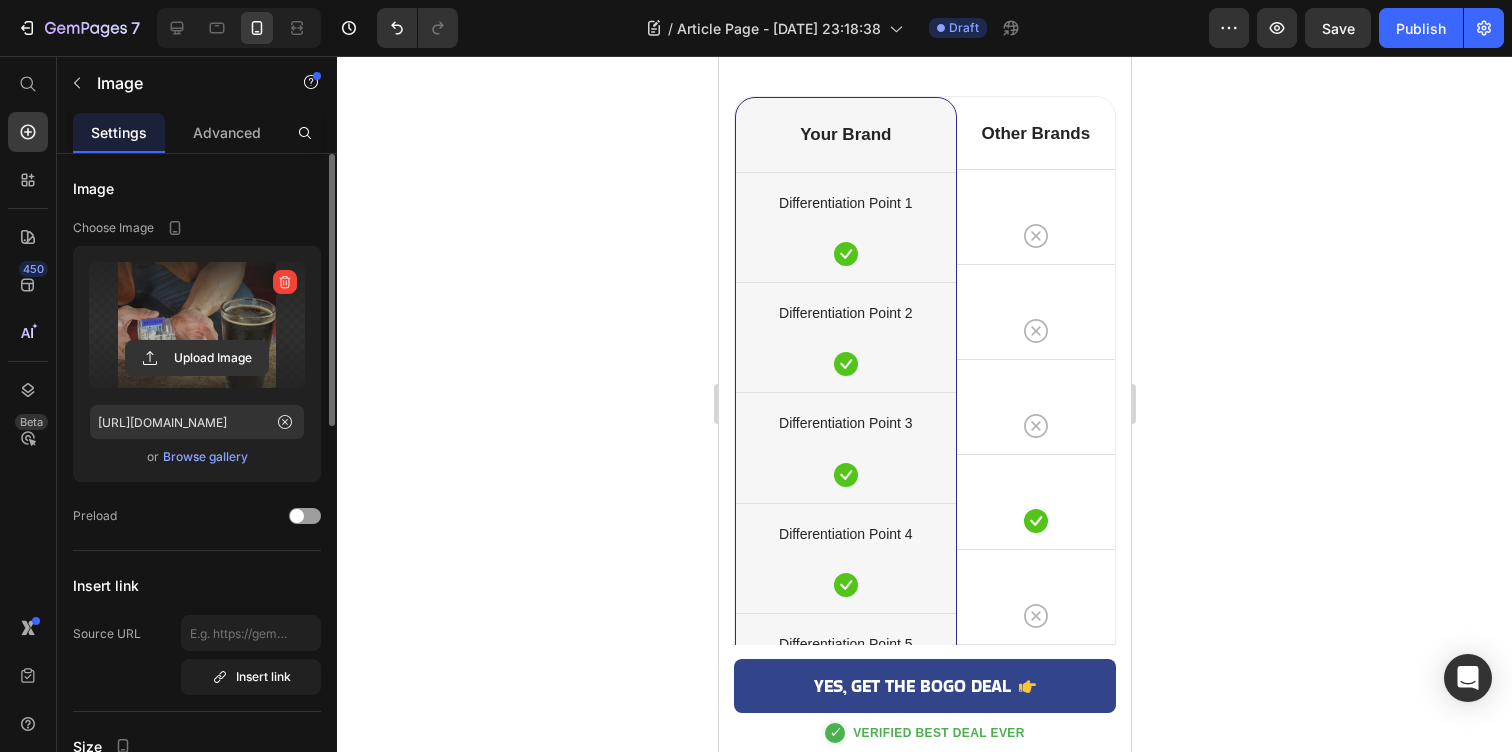 click on "9. Thousands of Success Stories and 60-Day Money-Back Guarantee" at bounding box center (924, -2566) 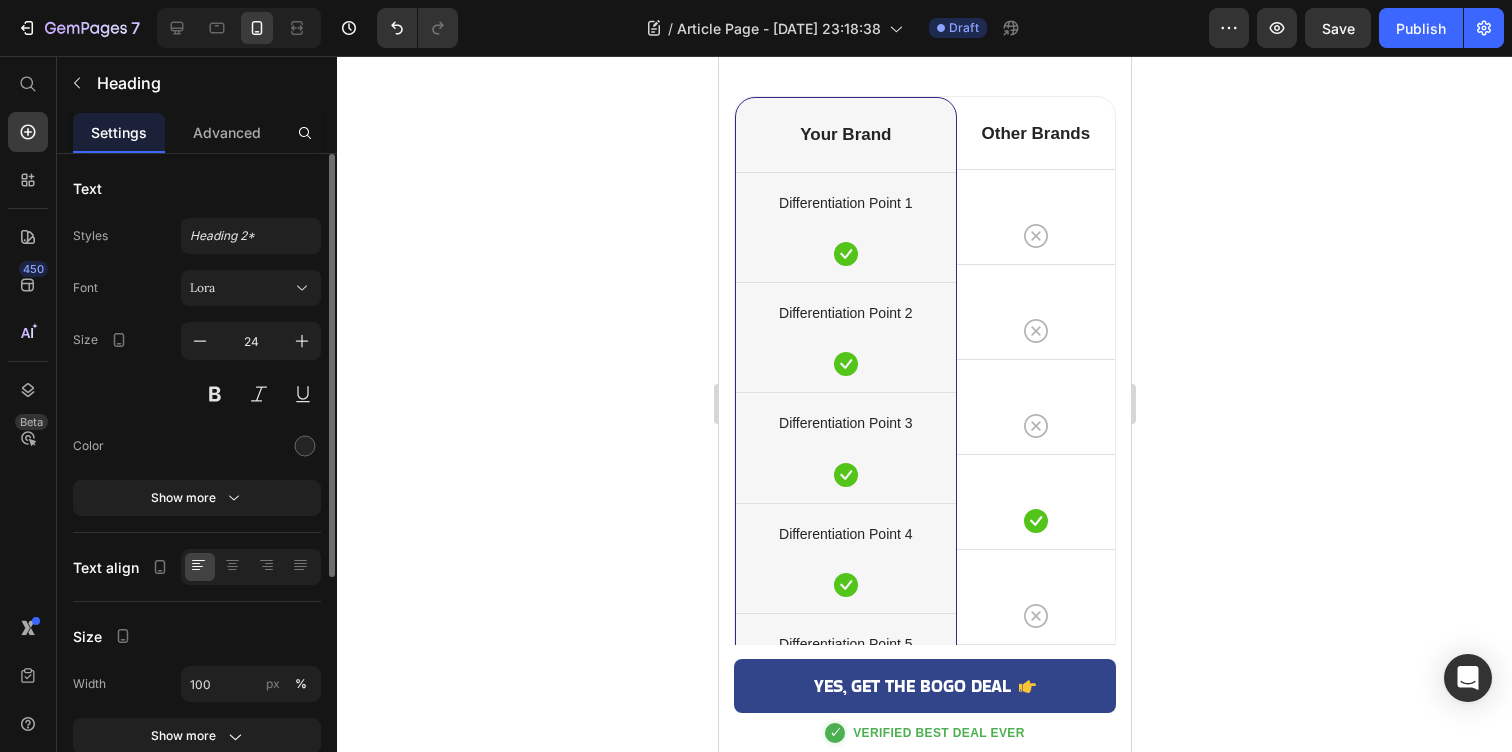 click on "9. Thousands of Success Stories and 60-Day Money-Back Guarantee" at bounding box center [924, -2566] 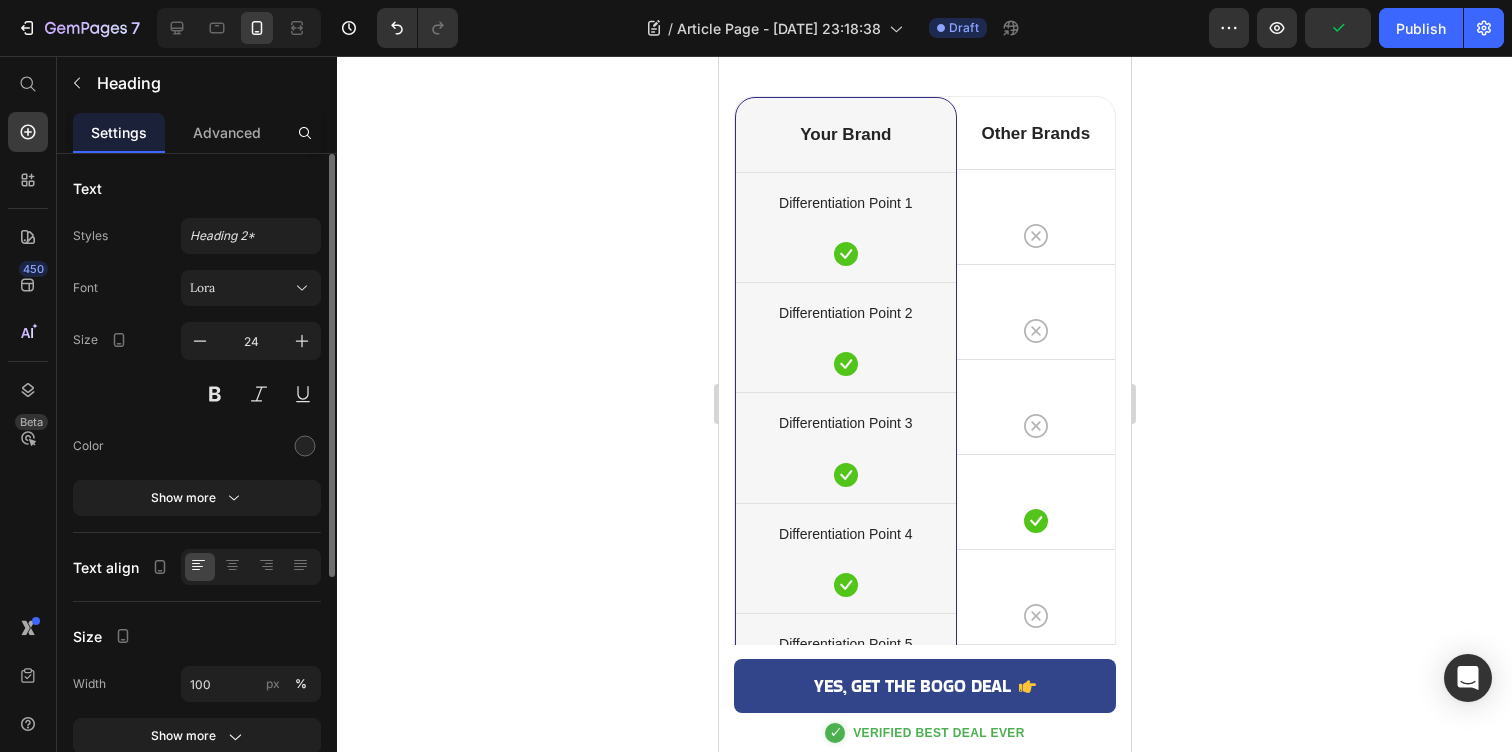 click on "Customer reviews consistently show people waking up "oddly great" and "actually productive instead of a zombie." If for any reason you don't feel at least 50% better the morning after,  NextDay will happily refund your purchase." at bounding box center [924, -2105] 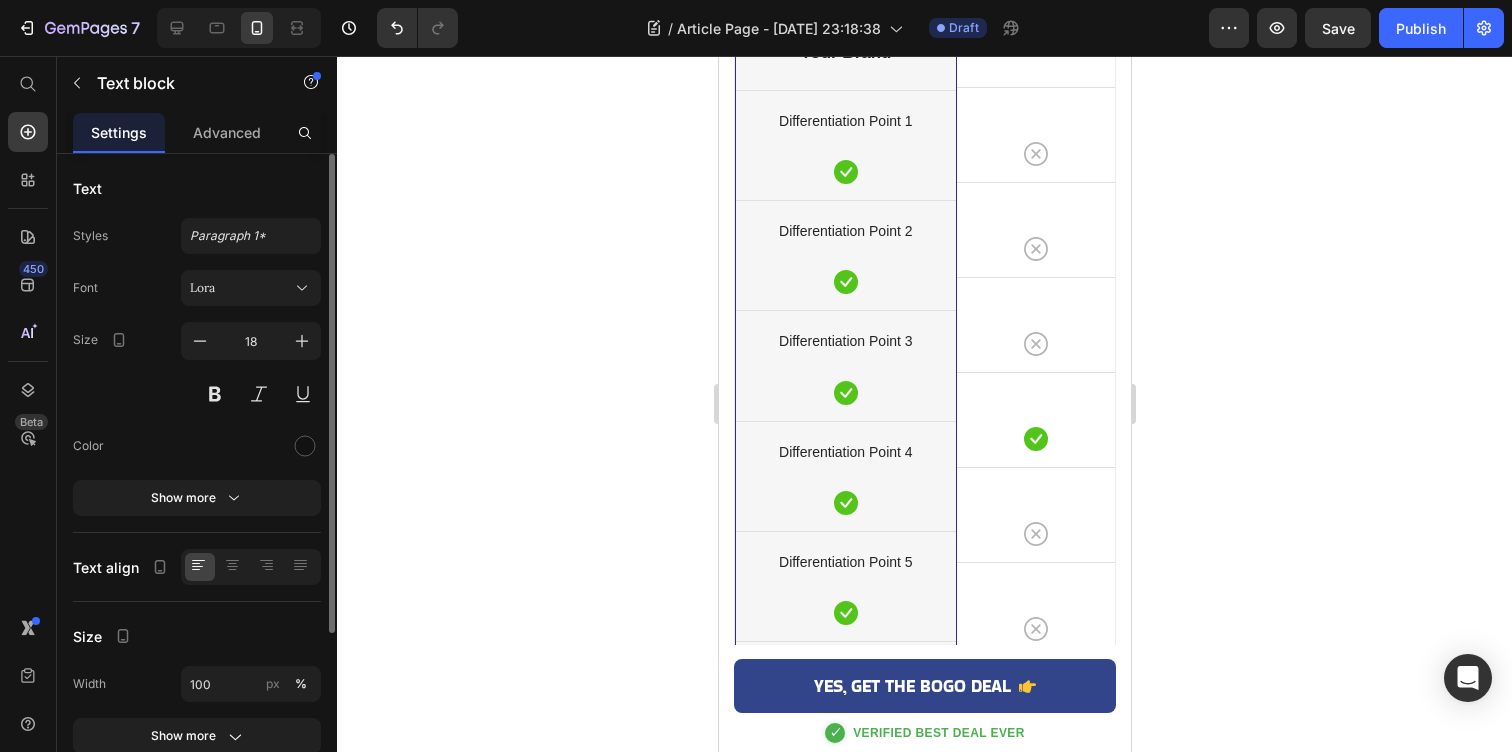 scroll, scrollTop: 6421, scrollLeft: 0, axis: vertical 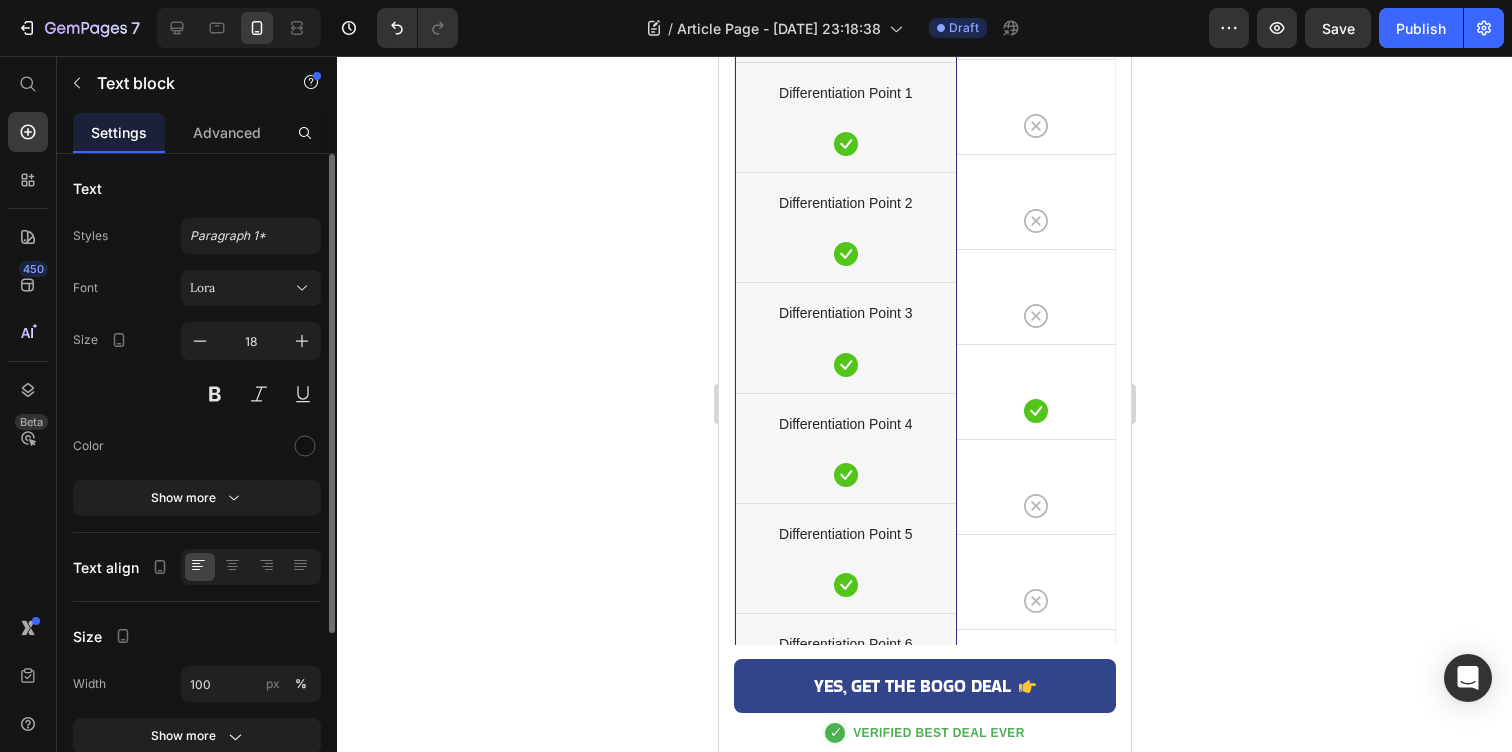 click on "In just months you can quickly and easily transform your recovery game when you choose NextDay's powerful hangover capsules. Choose from proven DHM-based formulas and join the fastest-growing community of people who refuse to waste their weekends." at bounding box center (924, -2229) 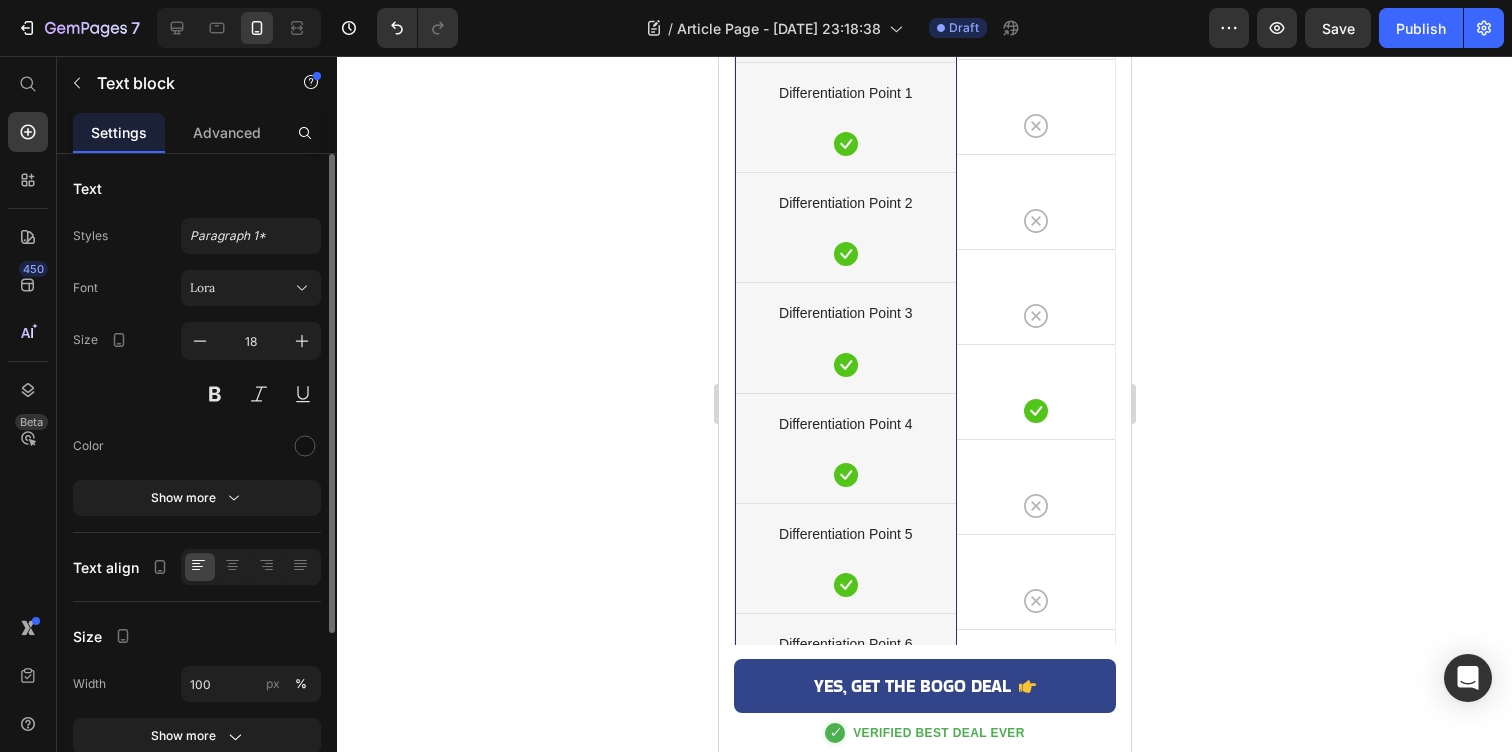 click 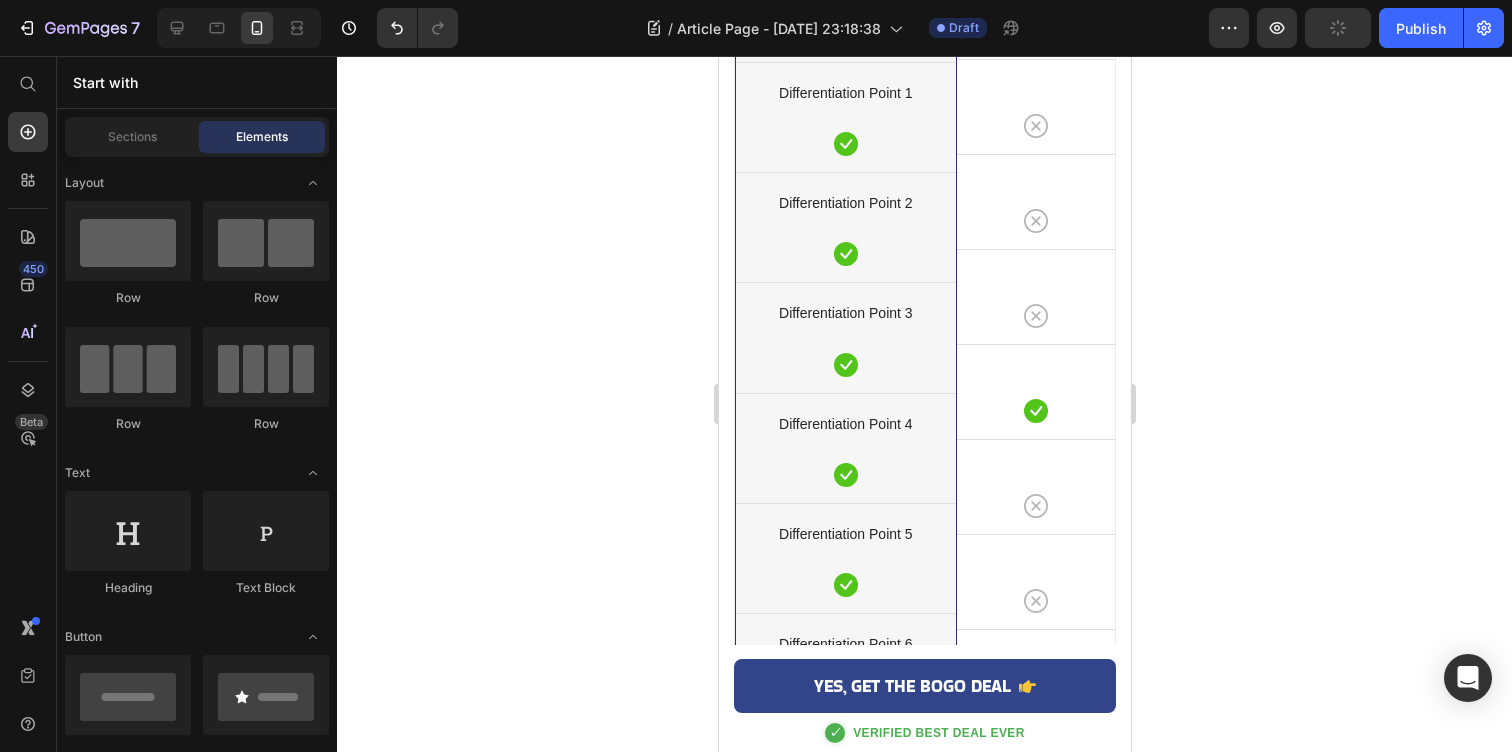 click on "In just weeks you can quickly and easily transform your recovery game when you choose NextDay's powerful hangover capsules. Choose from proven DHM-based formulas and join the fastest-growing community of people who refuse to waste their weekends." at bounding box center (924, -2229) 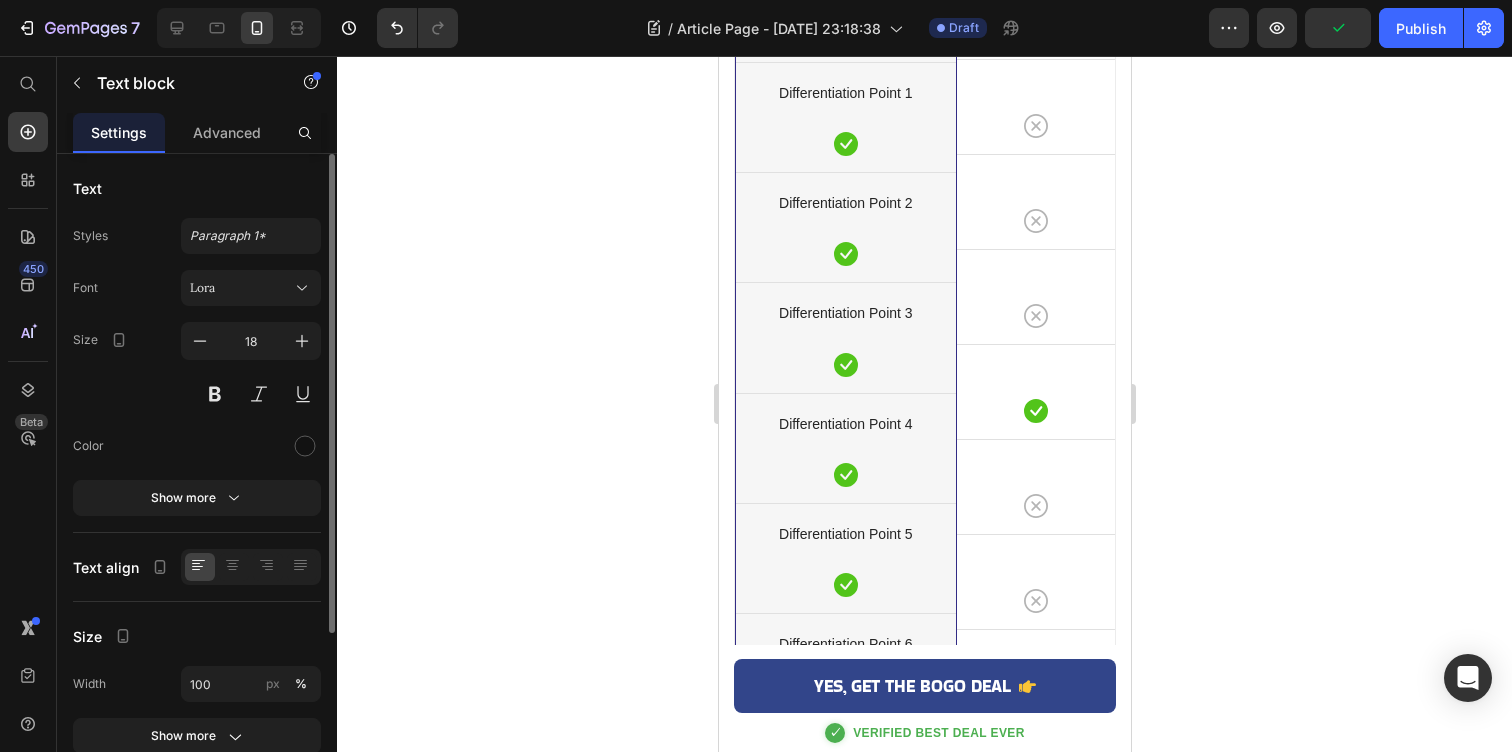 click on "In just weeks you can quickly and easily transform your recovery game when you choose NextDay's powerful hangover capsules. Choose from proven DHM-based formulas and join the fastest-growing community of people who refuse to waste their weekends." at bounding box center (924, -2229) 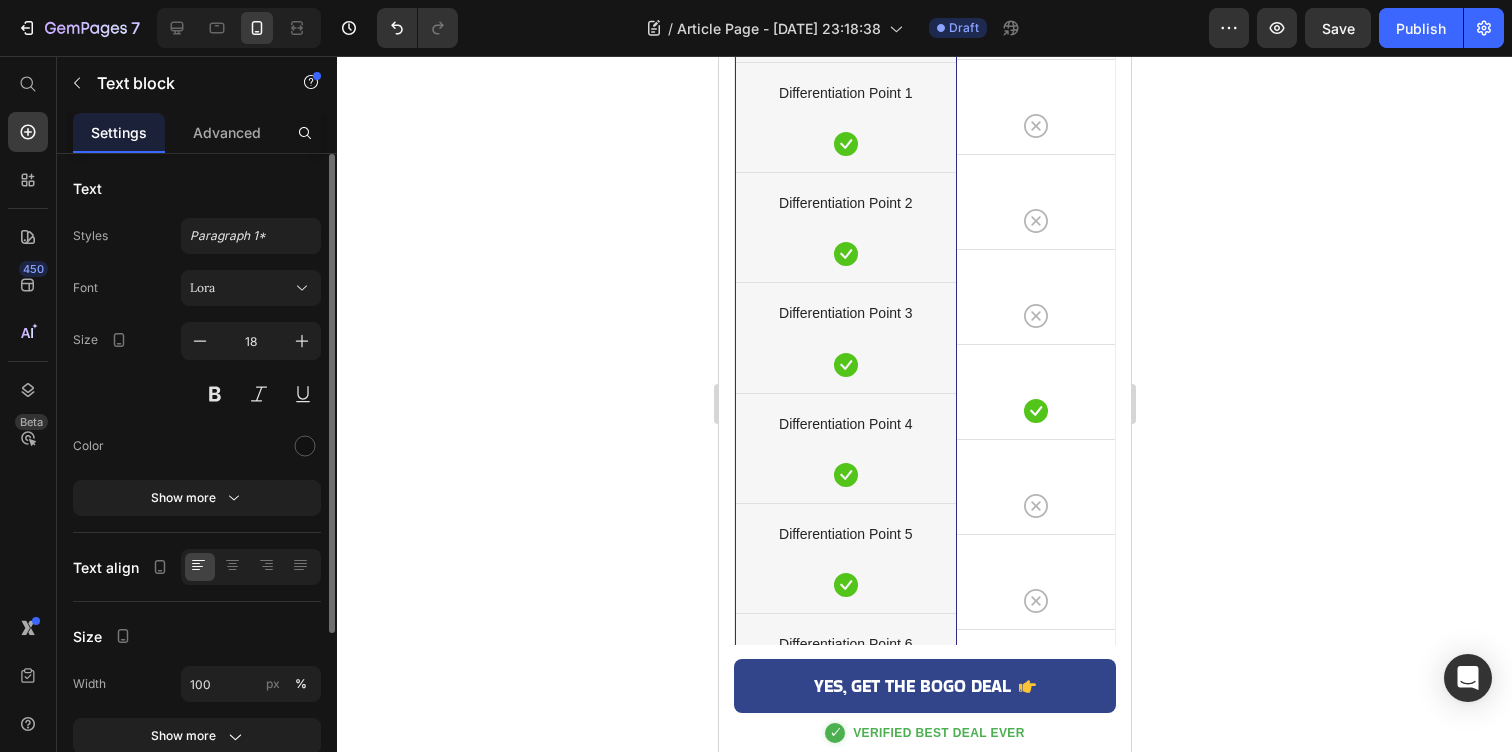 click on "In just weeks you can quickly and easily transform your recovery game when you choose NextDay's powerful hangover capsules. Choose from proven DHM-based formulas and join the fastest-growing community of people who refuse to waste their weekends." at bounding box center (924, -2229) 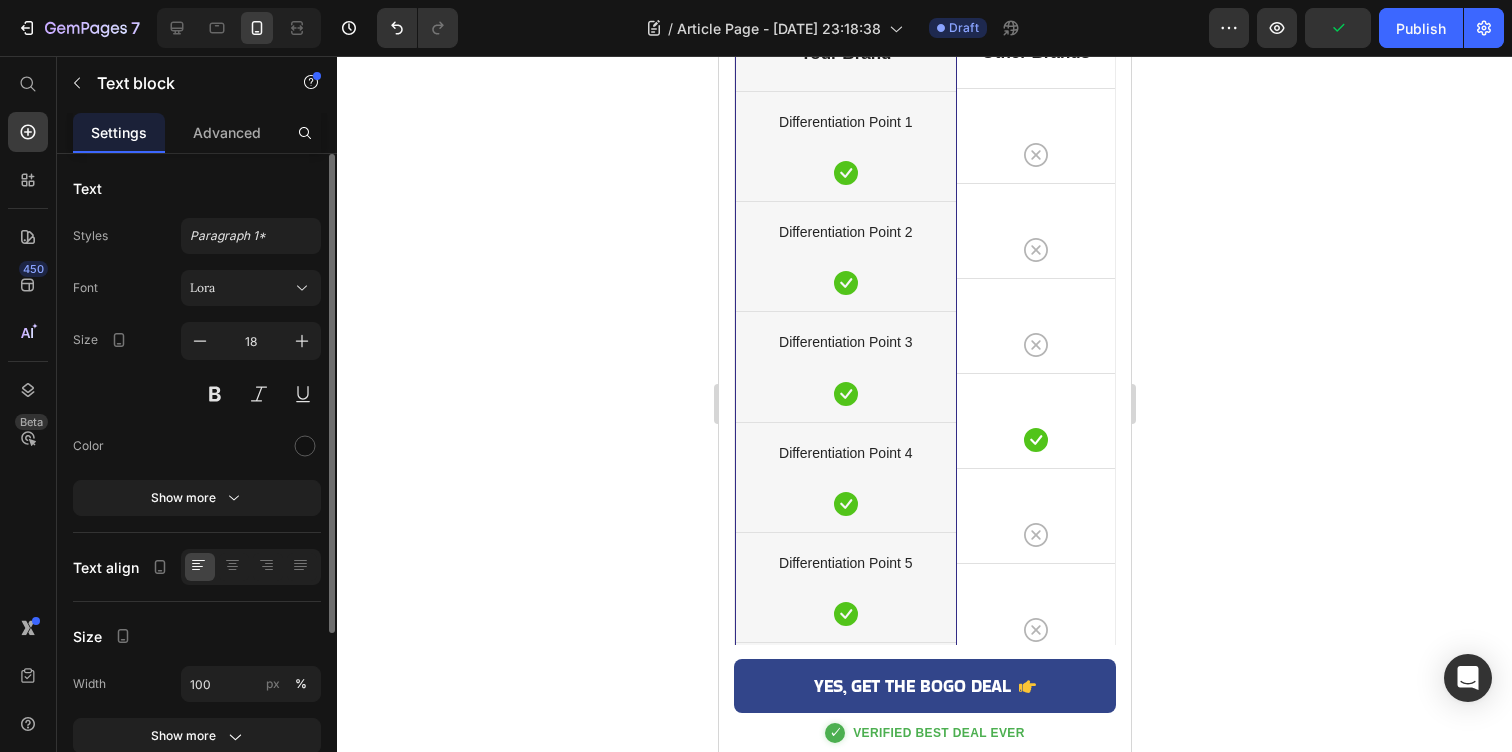 scroll, scrollTop: 6392, scrollLeft: 0, axis: vertical 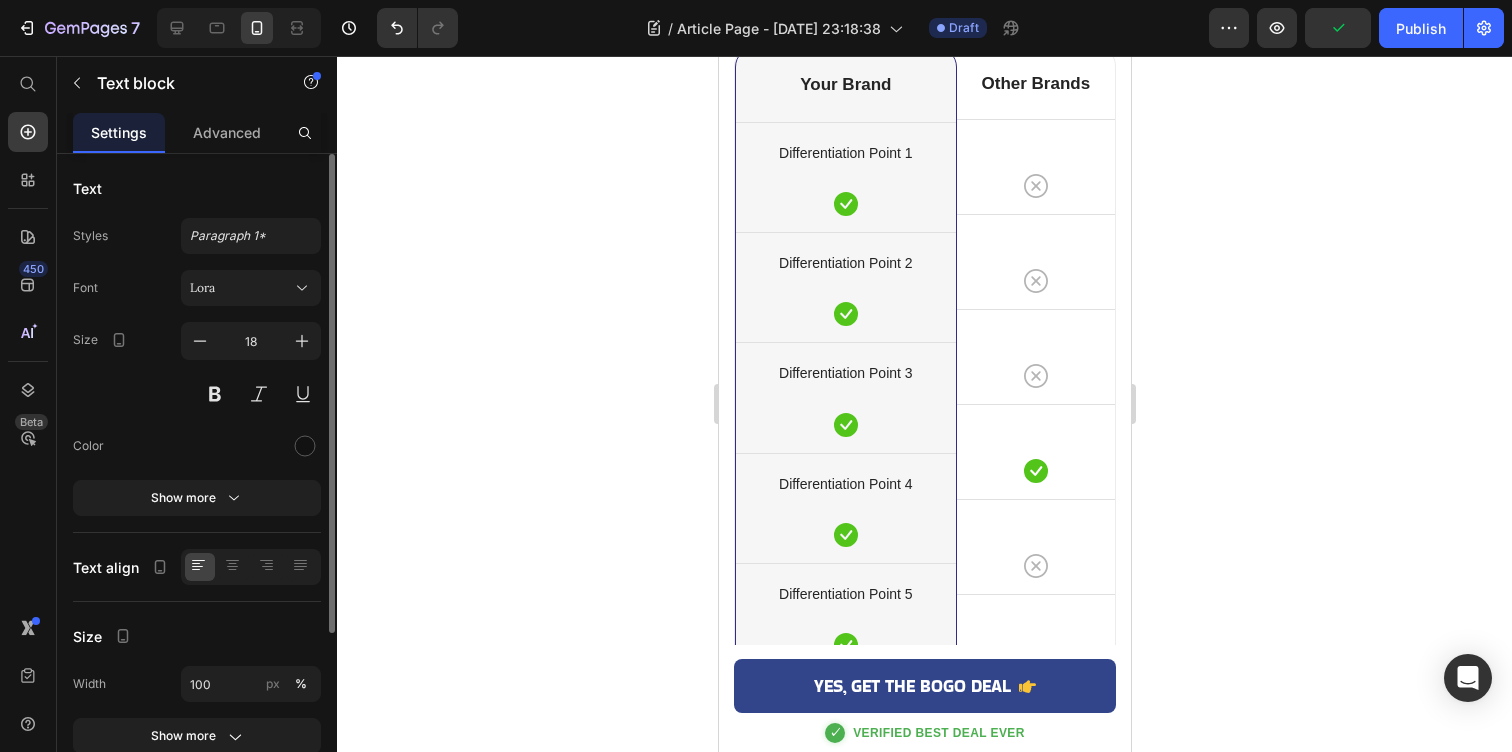 click 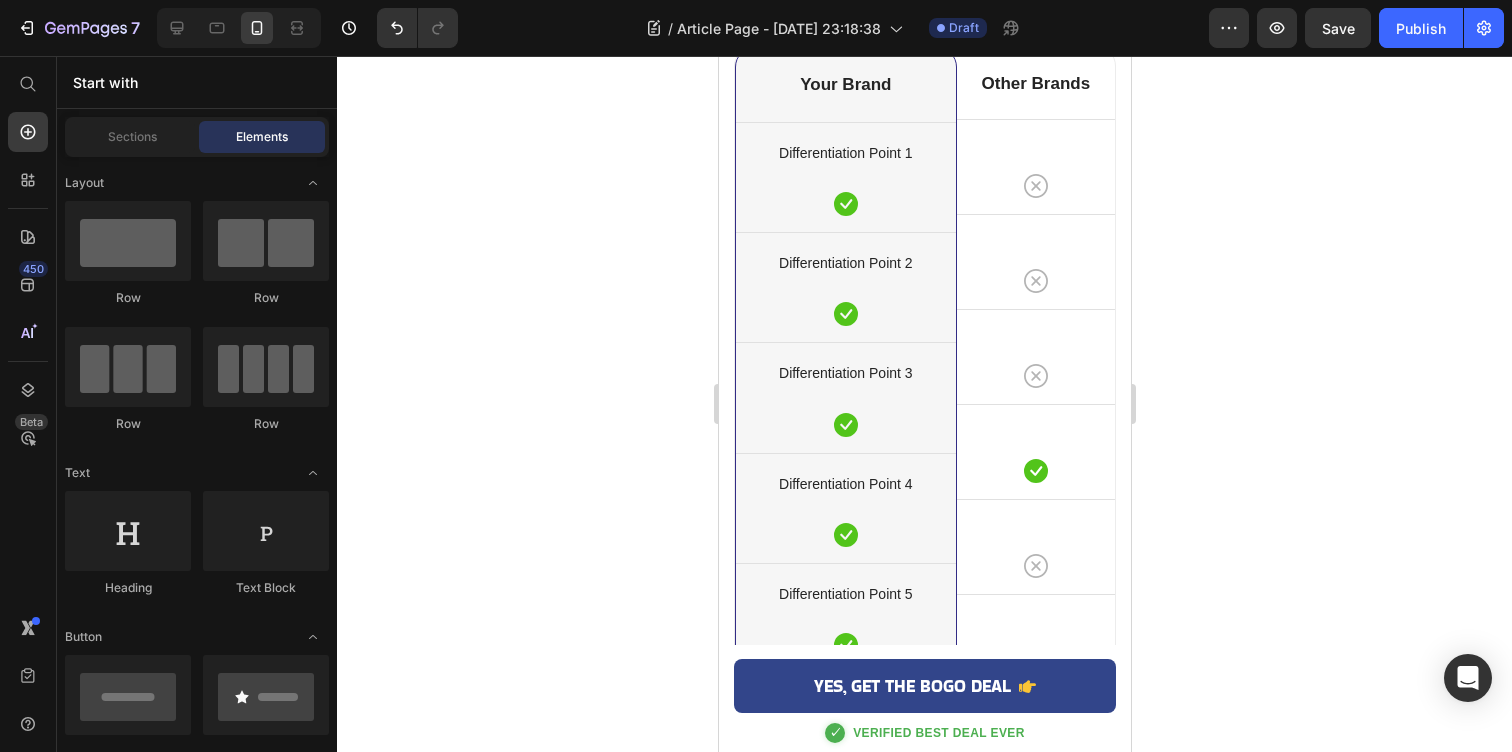 click on "In just weeks you can quickly and easily transform your recovery game when you choose NextDay's powerful alcohol recovery capsules. Choose from proven DHM-based formulas and join the fastest-growing community of people who refuse to waste their weekends." at bounding box center [924, -2169] 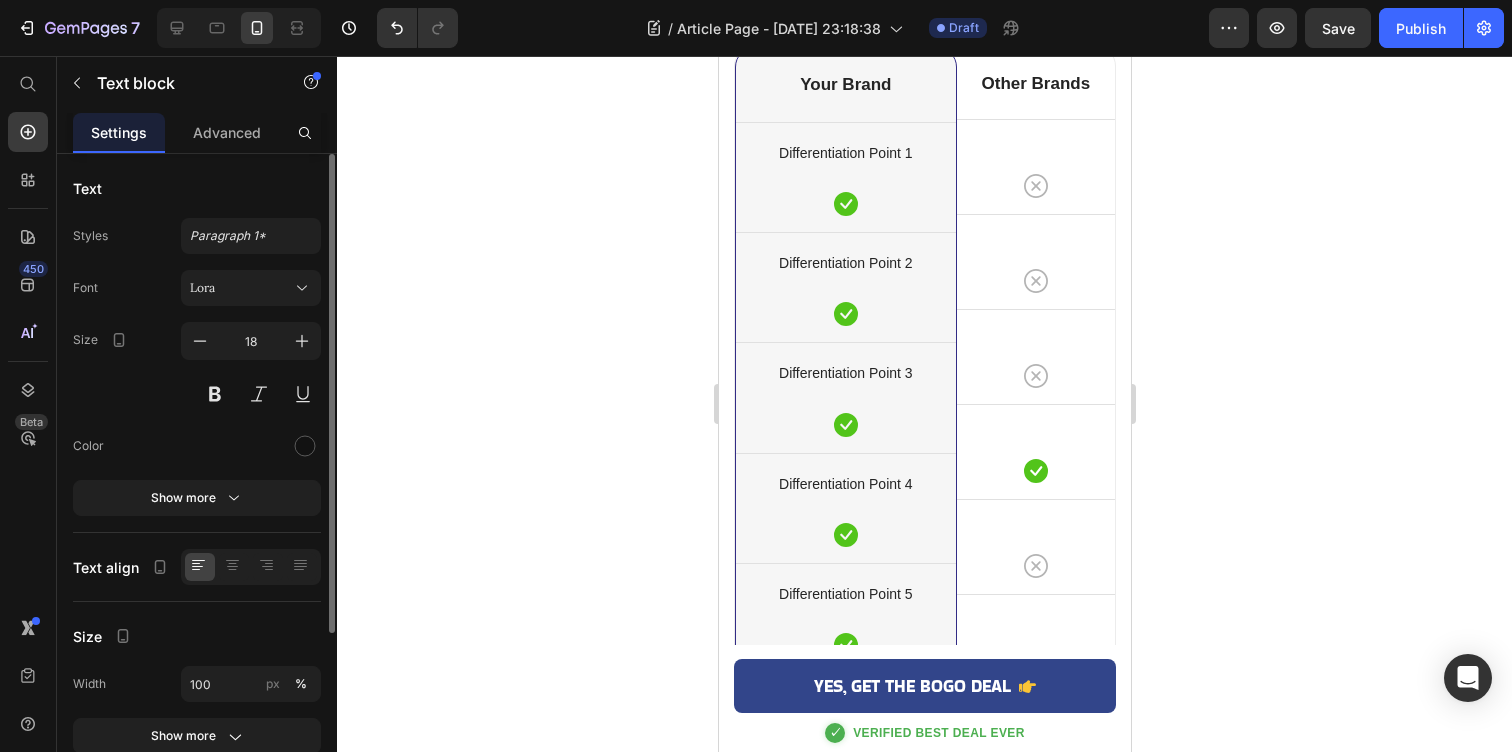 click on "In just weeks you can quickly and easily transform your recovery game when you choose NextDay's powerful alcohol recovery capsules. Choose from proven DHM-based formulas and join the fastest-growing community of people who refuse to waste their weekends." at bounding box center (924, -2169) 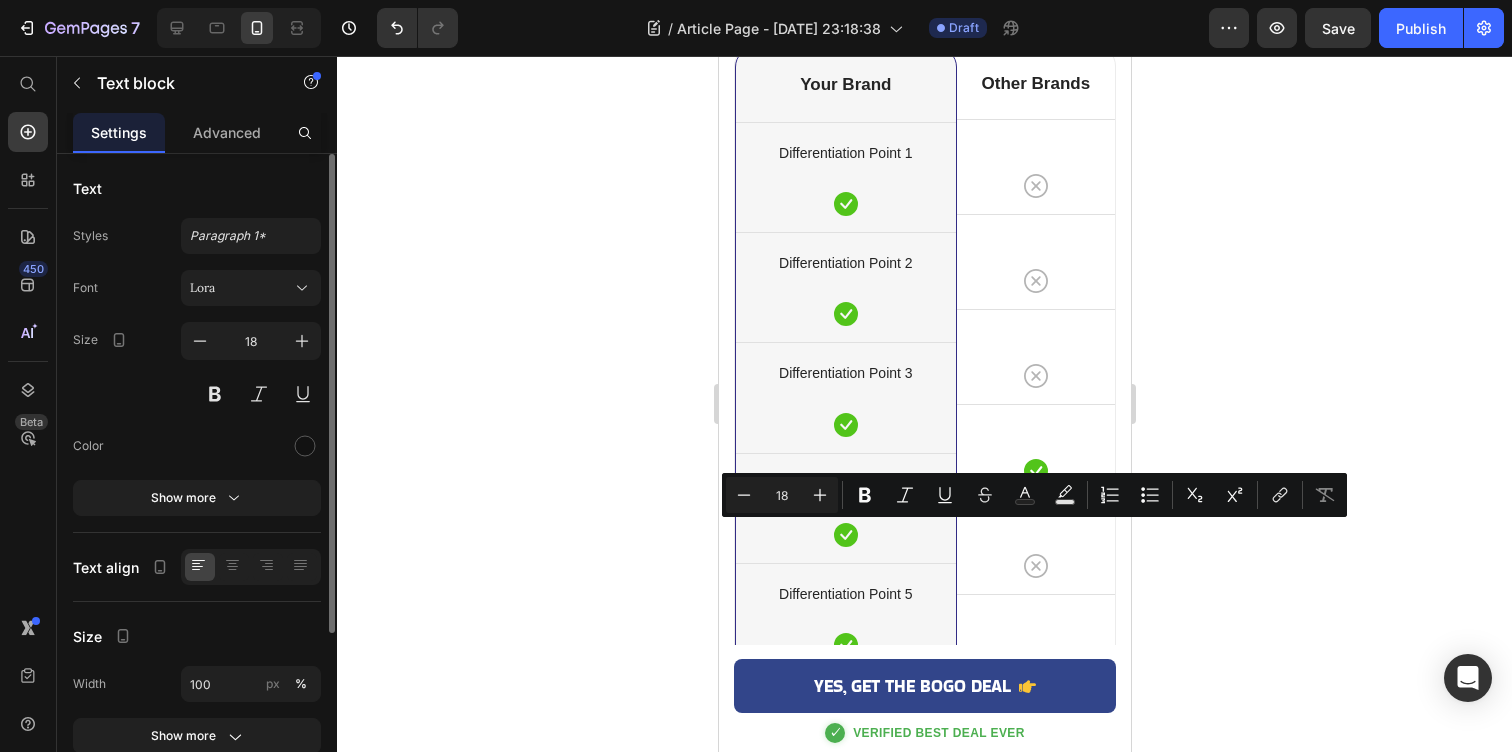 drag, startPoint x: 844, startPoint y: 538, endPoint x: 860, endPoint y: 591, distance: 55.362442 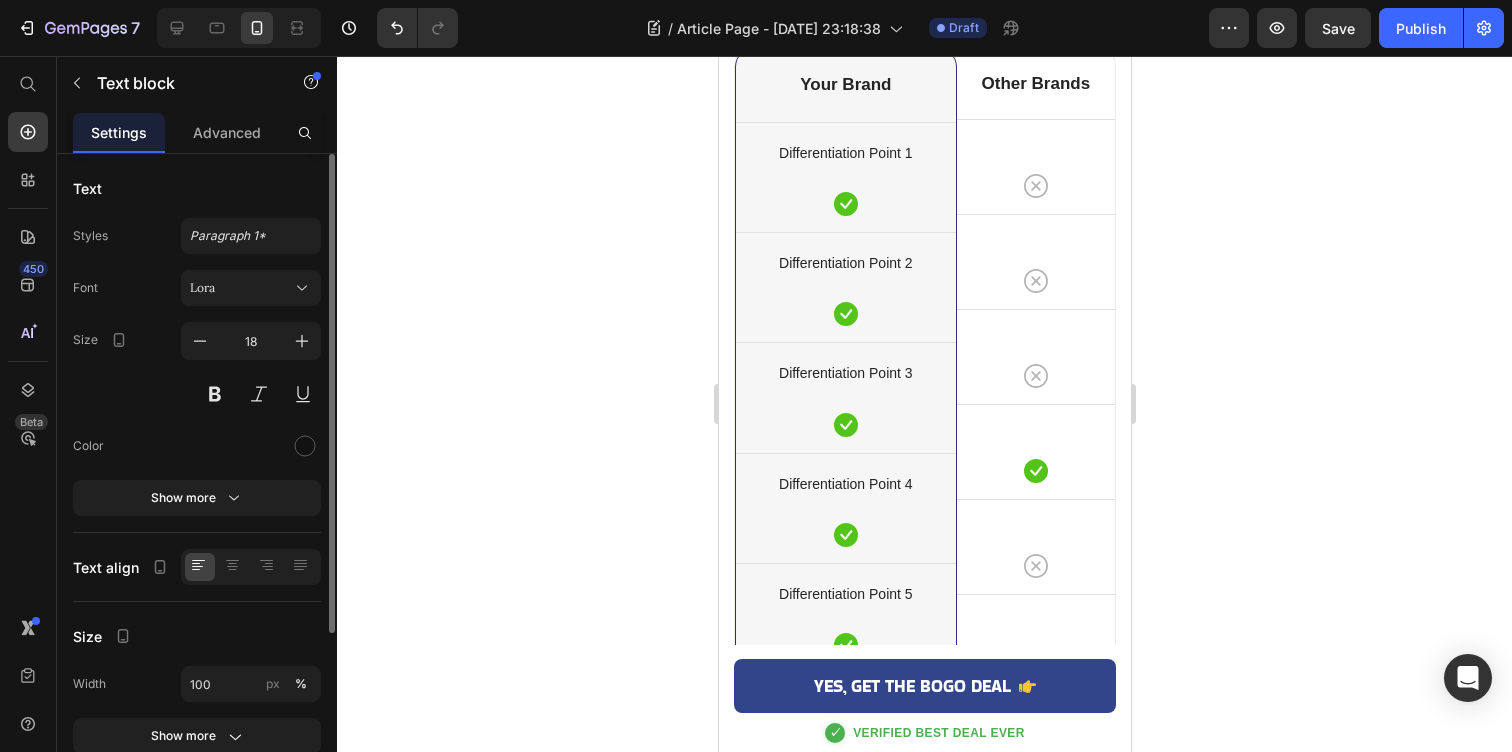 click on "In just weeks you can quickly and easily transform your recovery game when you choose NextDay's powerful alcohol recovery capsules. Choose from proven DHM-based formulas and join the fastest-growing community of people who refuse to waste their weekends." at bounding box center [924, -2169] 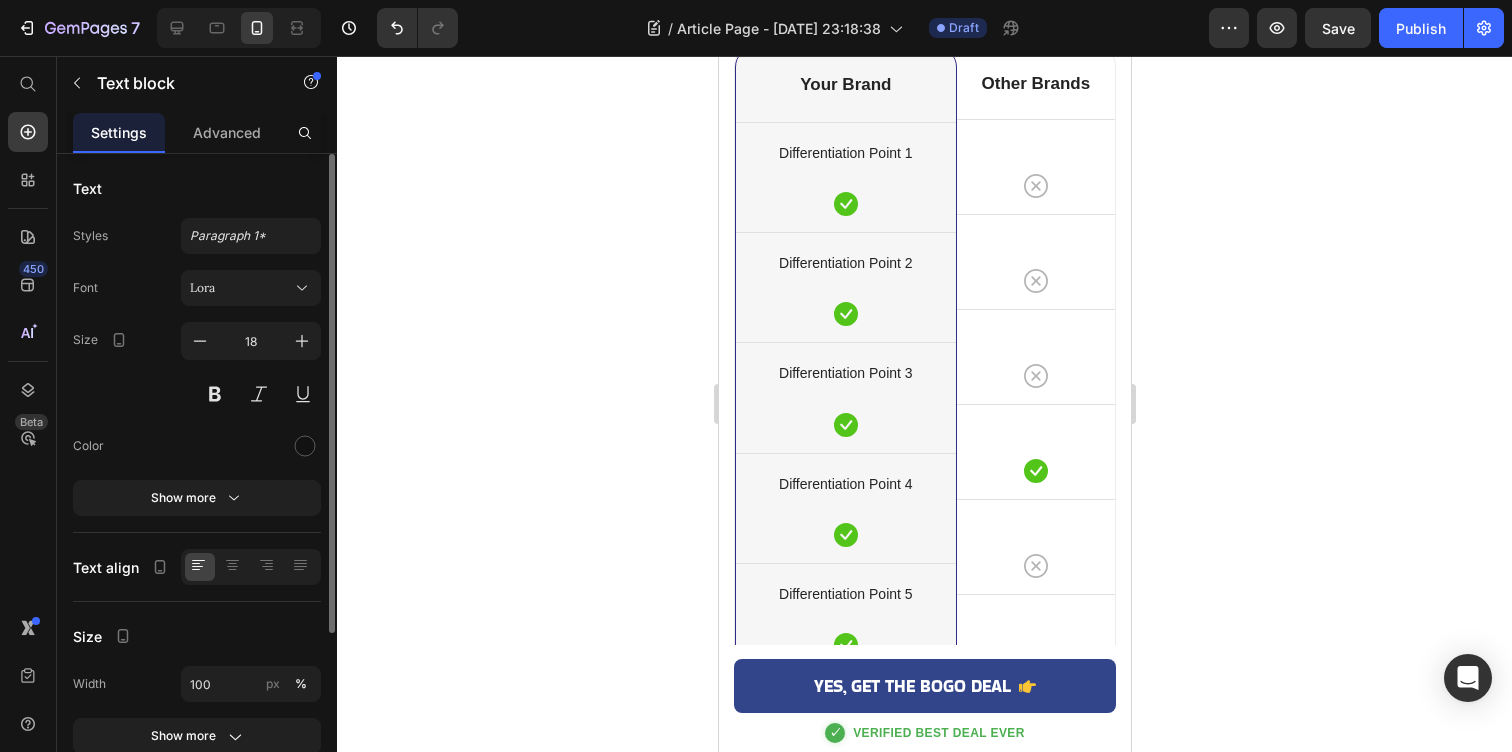 click 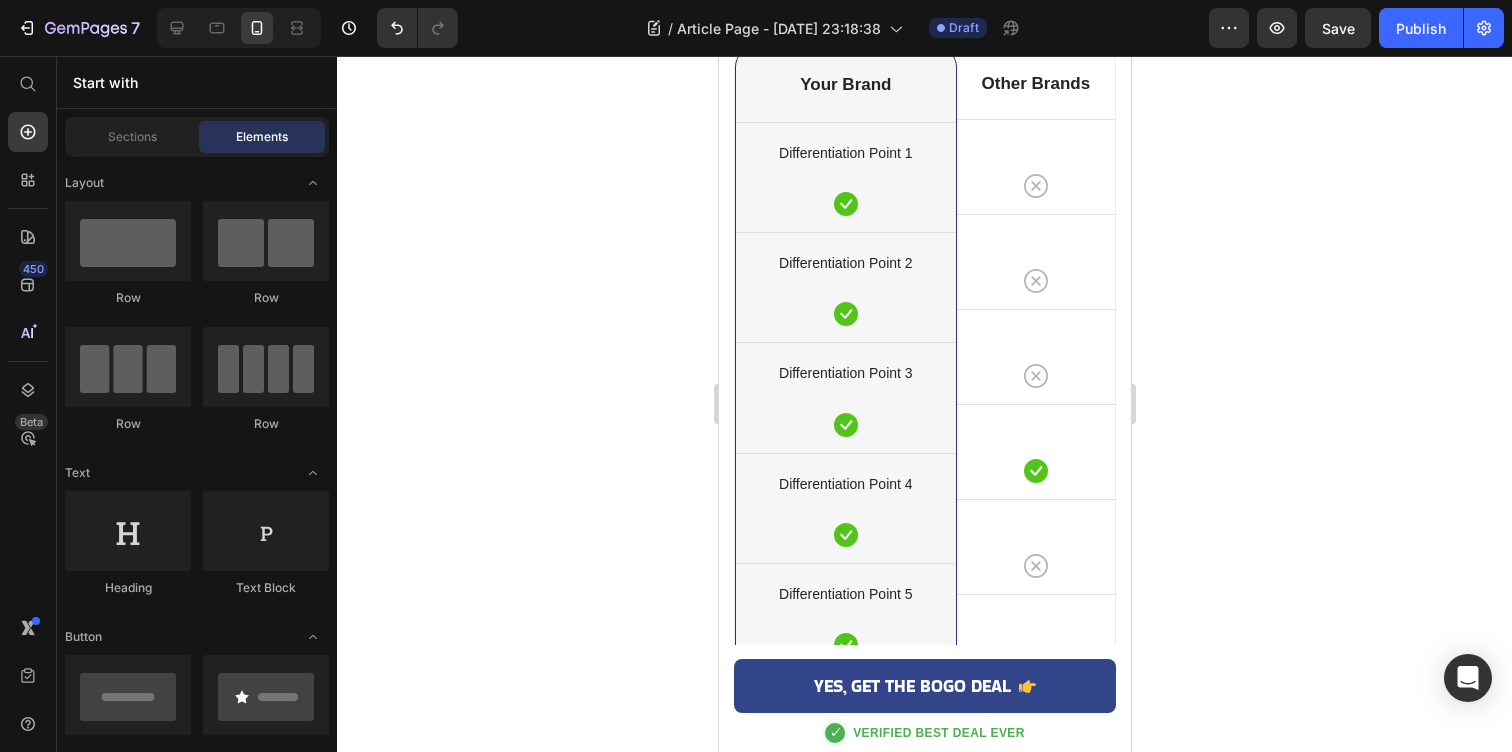 click on "In just weeks you can quickly and easily transform your recovery game when you choose NextDay's powerful alcohol recovery capsules. Choose from proven DHM-based formulas and join the fastest-growing community of people who refuse to waste their weekends." at bounding box center (924, -2169) 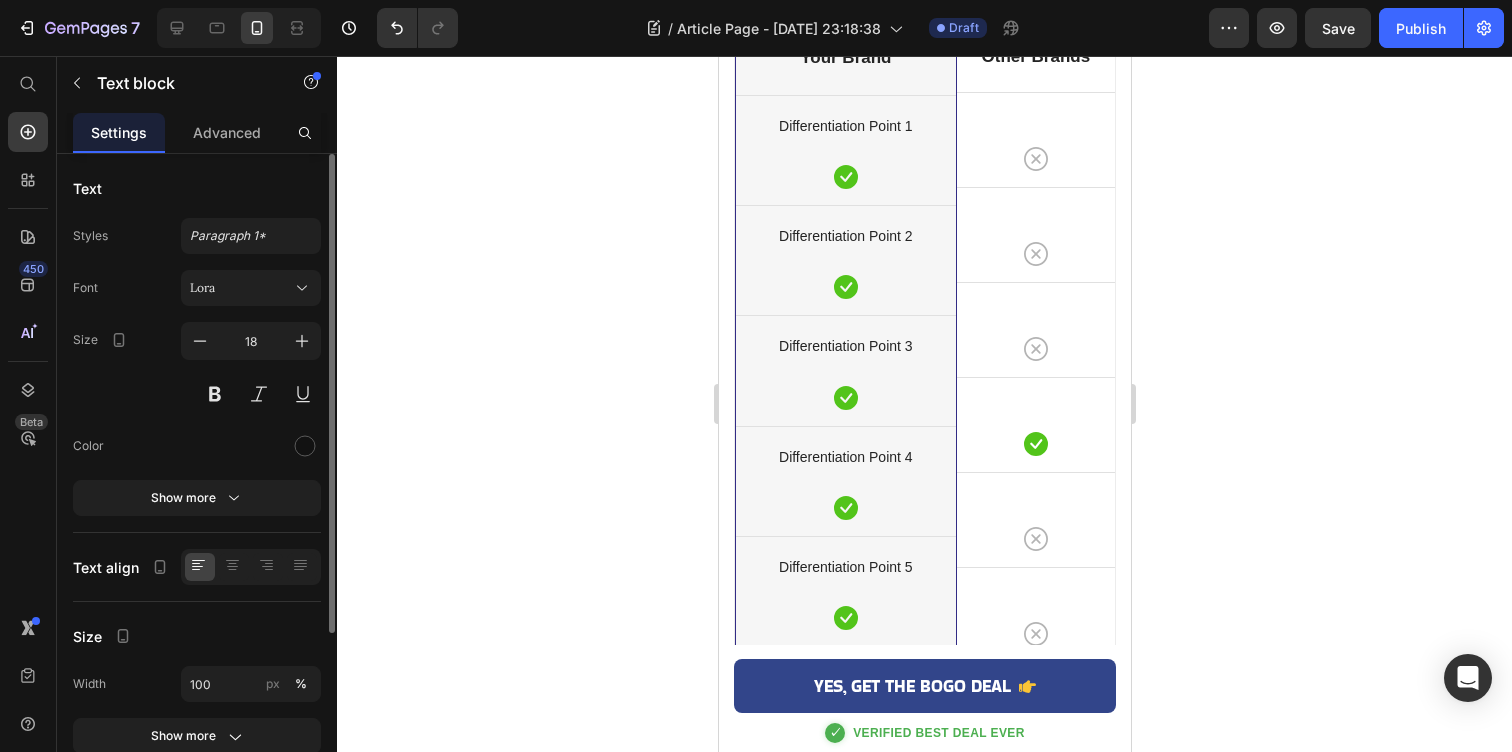 click 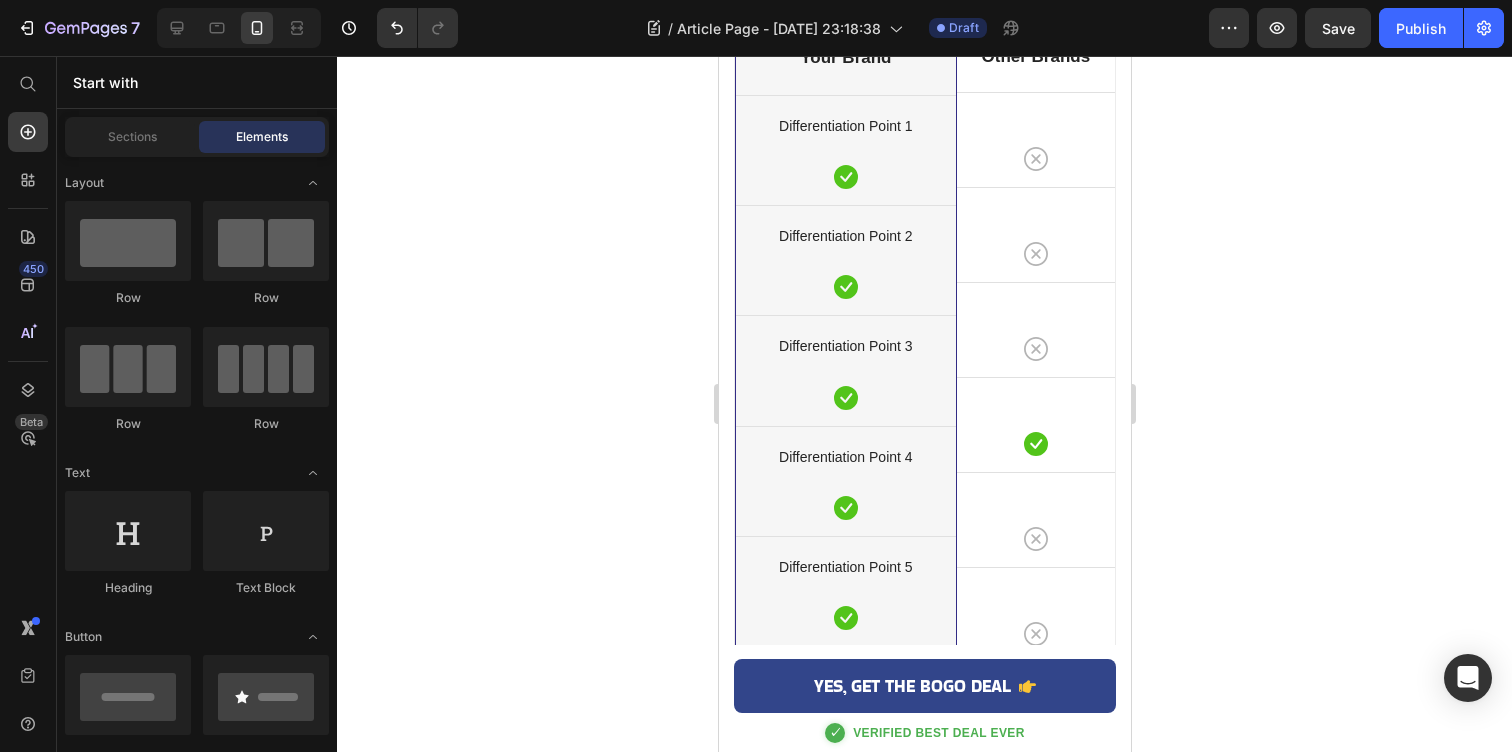 click on "In just one dose you can quickly and easily revolutionize your weekend recovery when you select NextDay's powerful DHM capsules. Choose from scientifically-proven formulas and join the fastest-growing better-for-you recovery community!" at bounding box center (924, -2182) 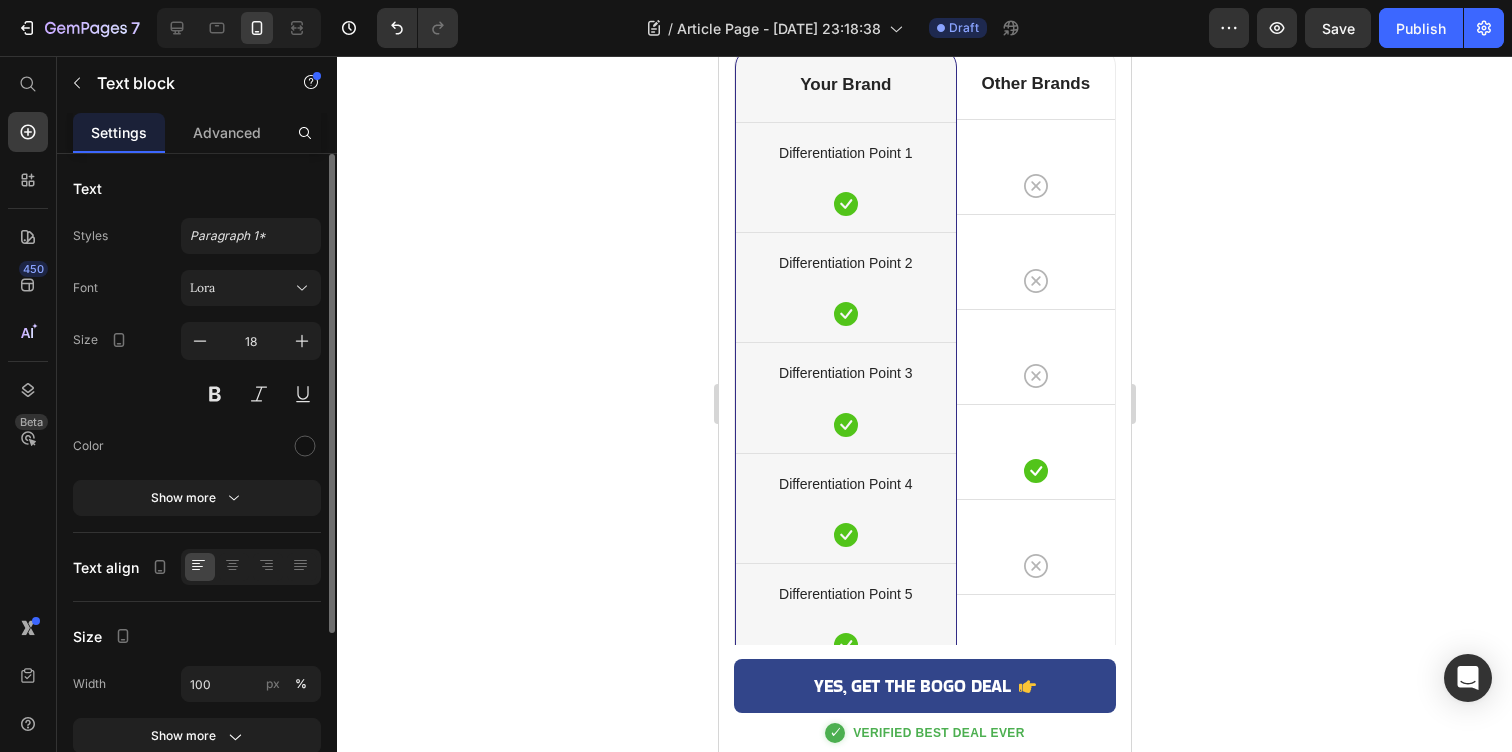 click on "In just one dose you can quickly and easily revolutionize your weekend recovery when you select NextDay's powerful alcohol recovery capsules. Choose from scientifically-proven formulas and join the fastest-growing better-for-you recovery community!" at bounding box center [924, -2169] 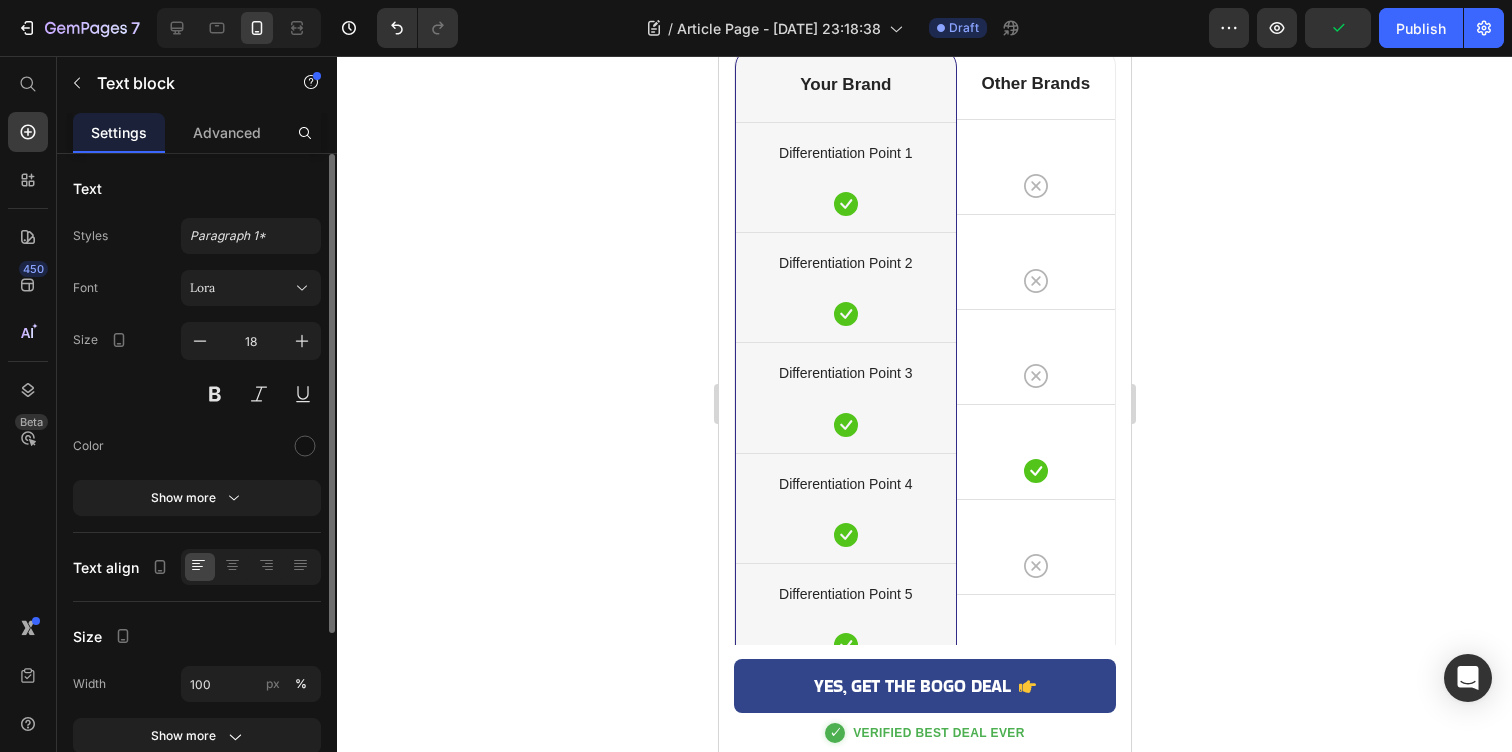 click on "In just one dose you can quickly and easily revolutionize your weekend recovery when you select NextDay's powerful alcohol recovery capsules. Choose from scientifically-proven formulas and join the fastest-growing better-for-you recovery community!" at bounding box center (924, -2169) 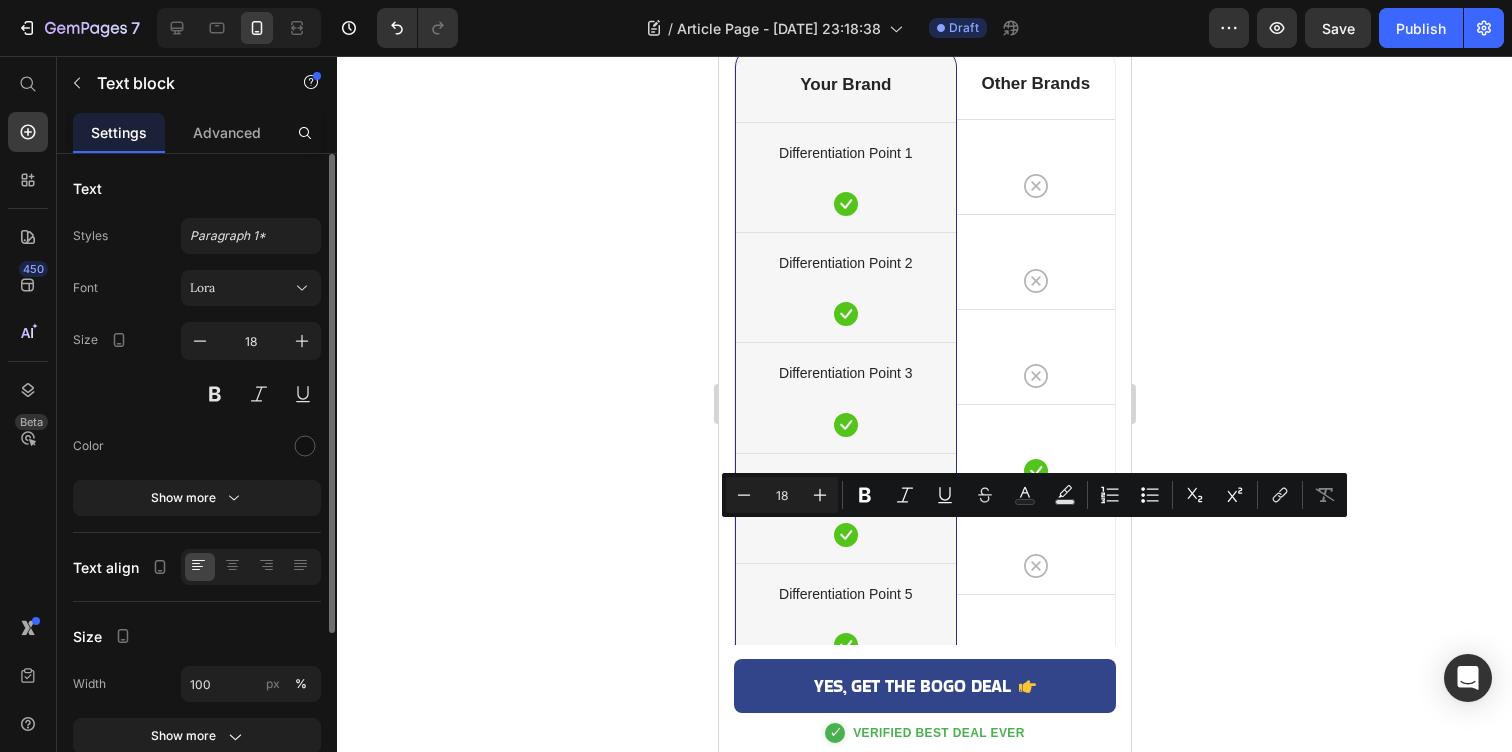 drag, startPoint x: 735, startPoint y: 537, endPoint x: 958, endPoint y: 530, distance: 223.10983 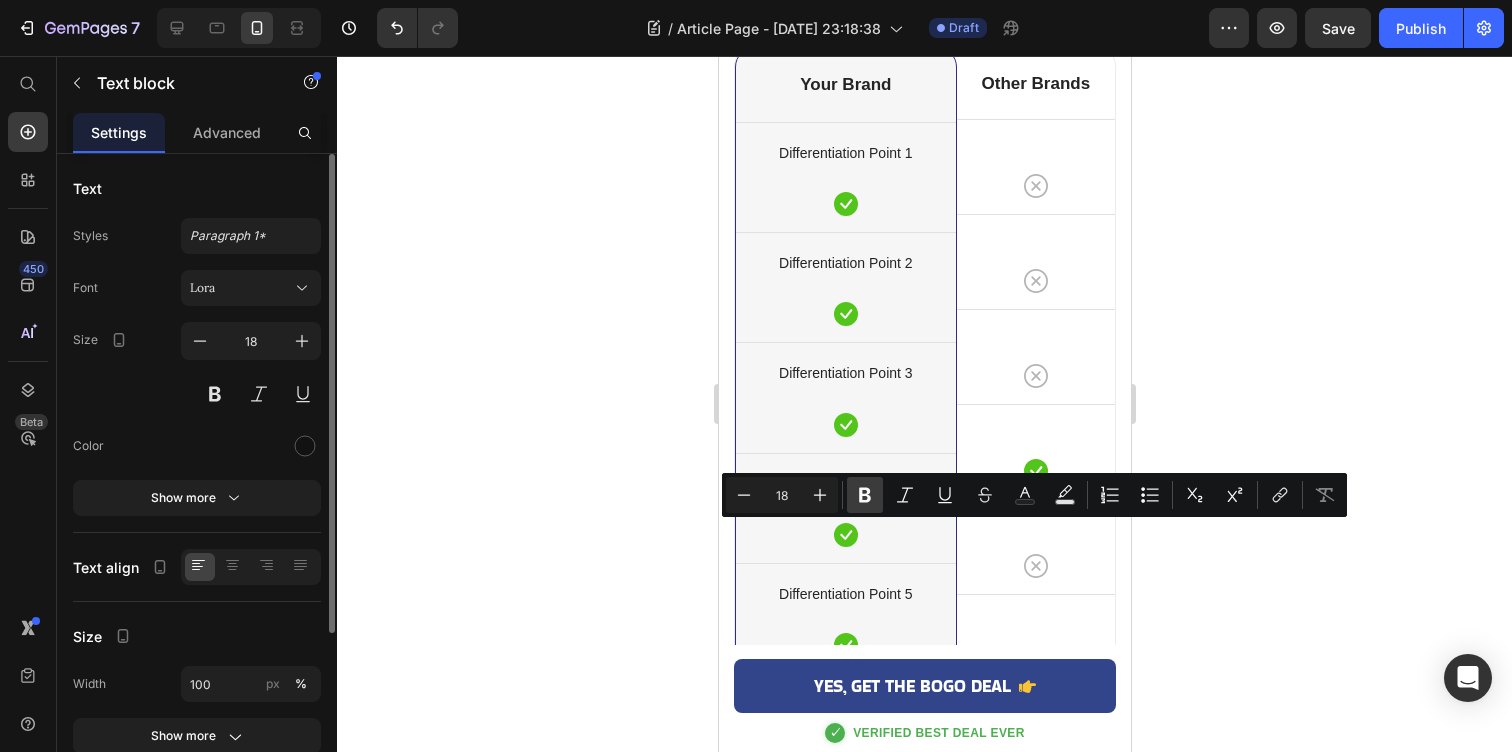 click 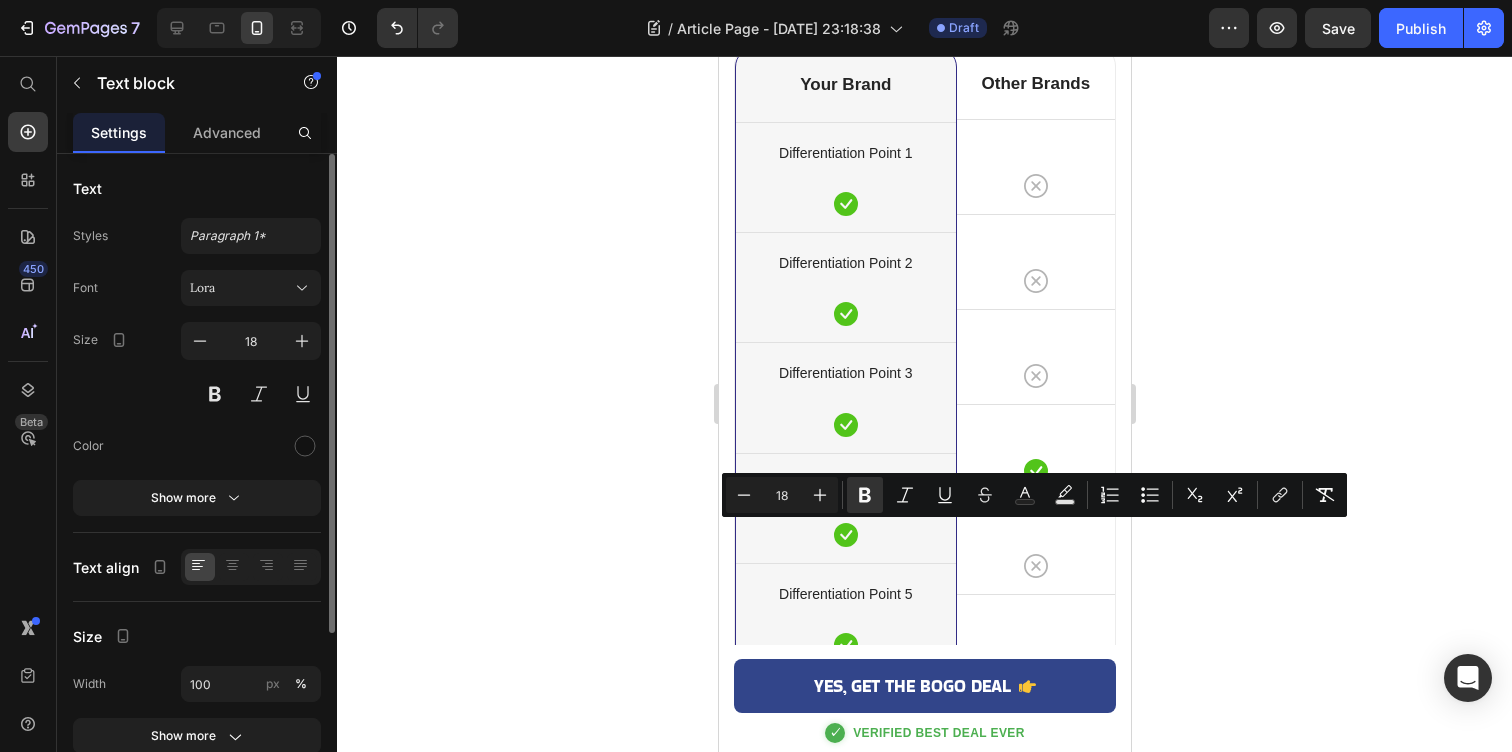 click 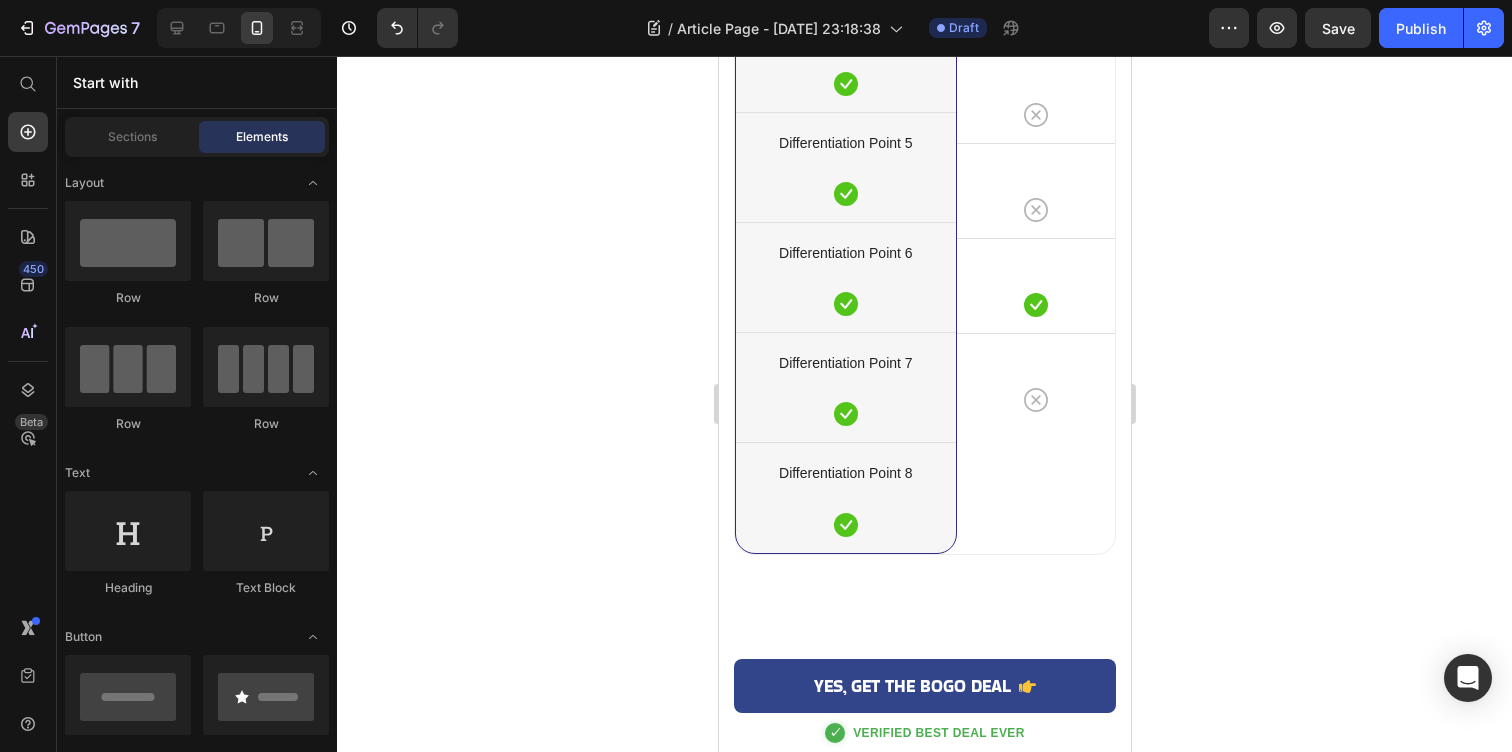 scroll, scrollTop: 6846, scrollLeft: 0, axis: vertical 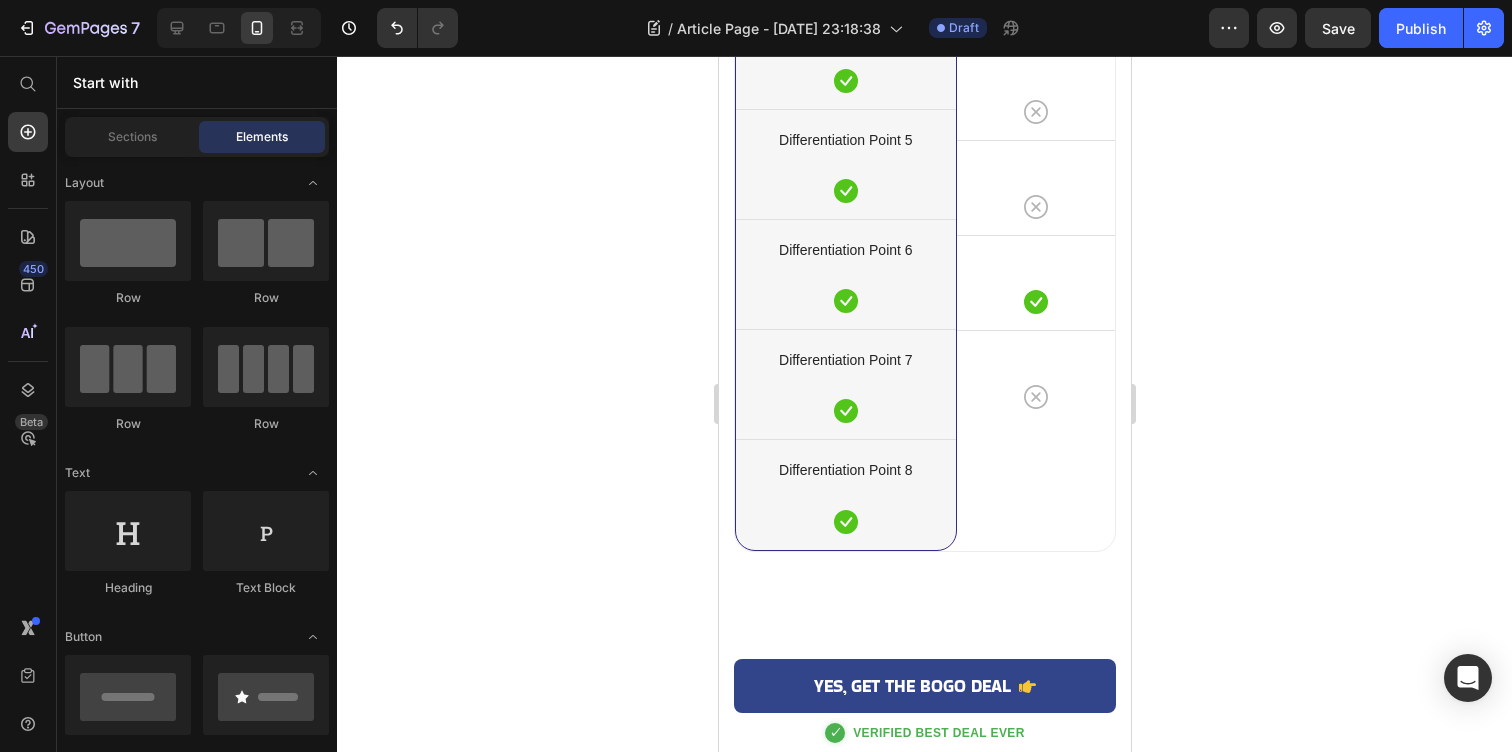 click on "Significant sleep improvement to maintain your positive energy  every day." at bounding box center [924, -2435] 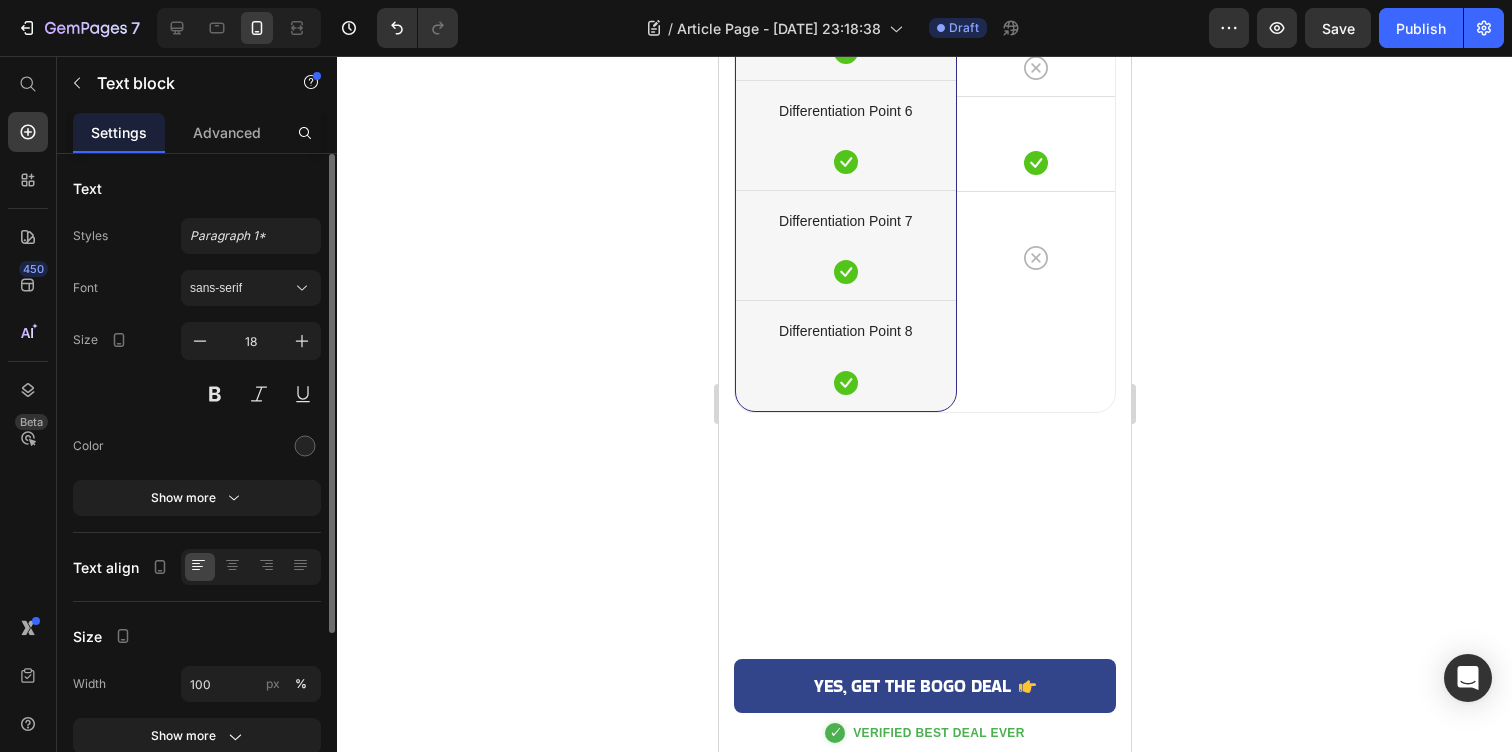 scroll, scrollTop: 7015, scrollLeft: 0, axis: vertical 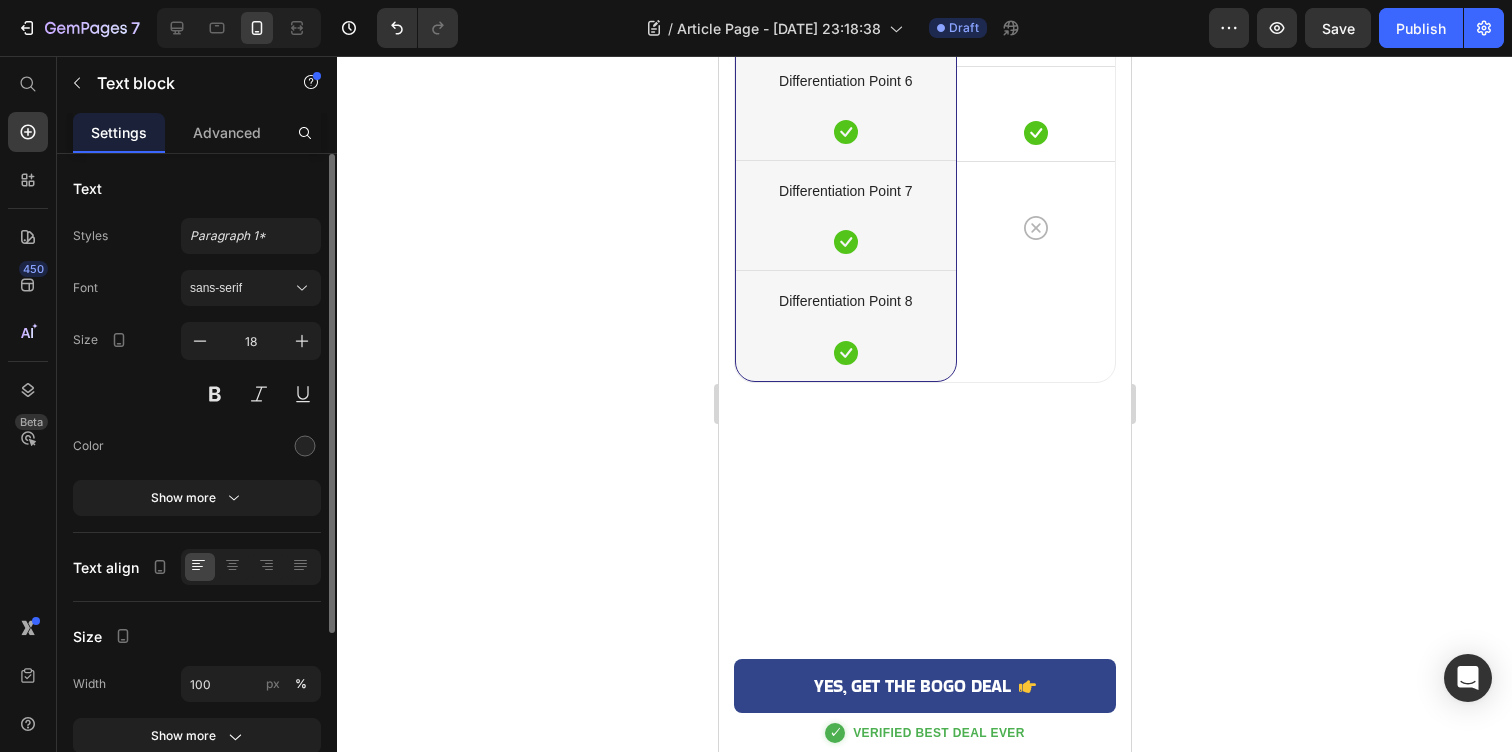 click on "Publish the page to see the content." at bounding box center [924, -2385] 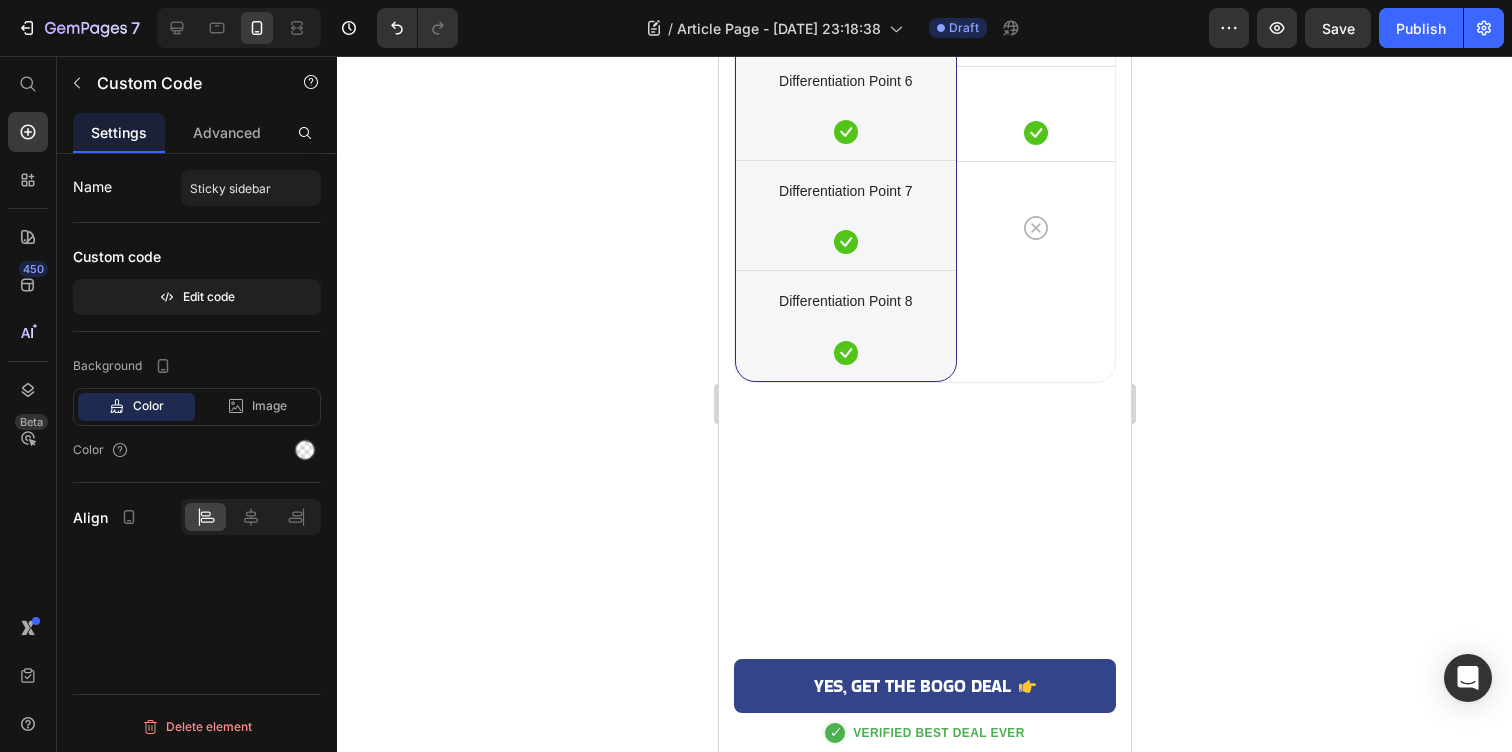 click 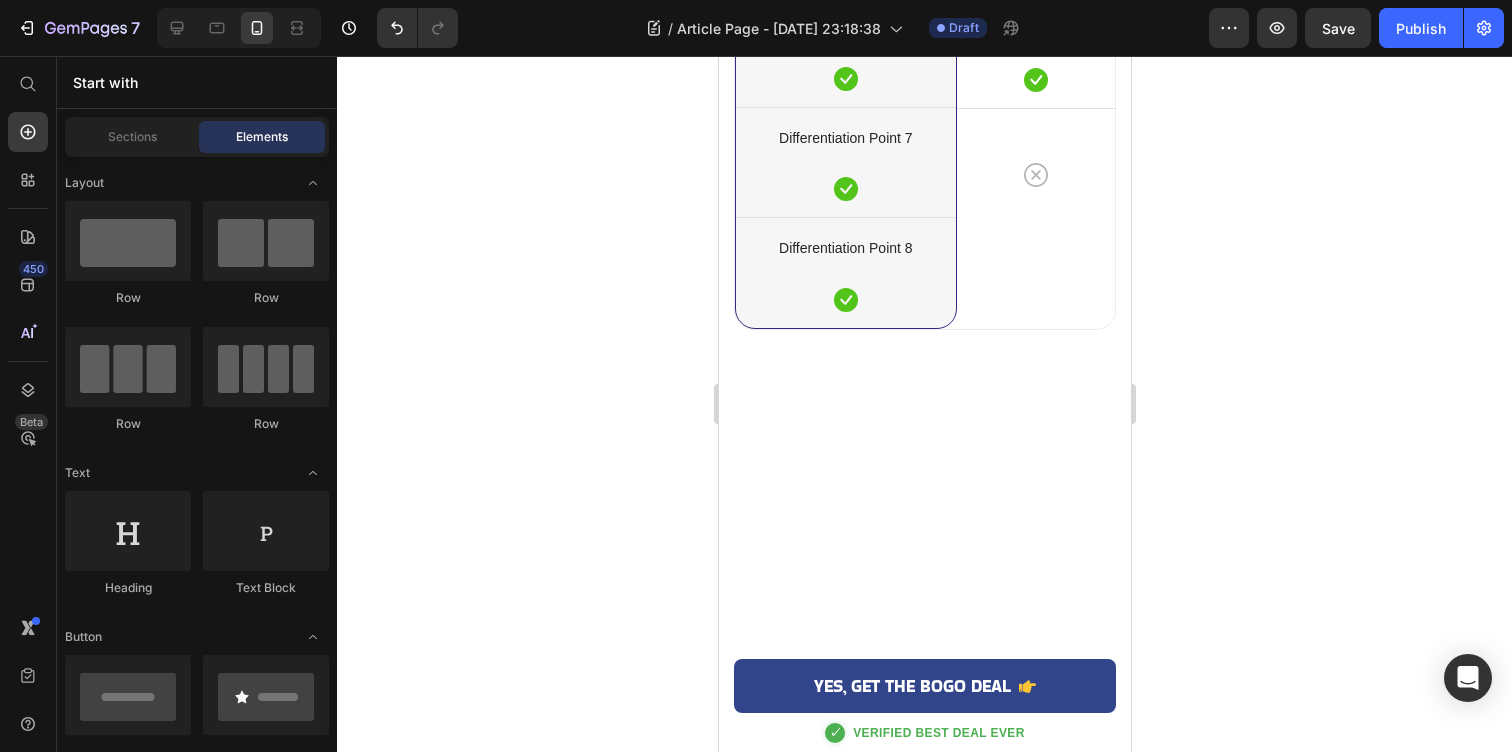 click on "CHECK AVAILABILITY" at bounding box center [924, -2384] 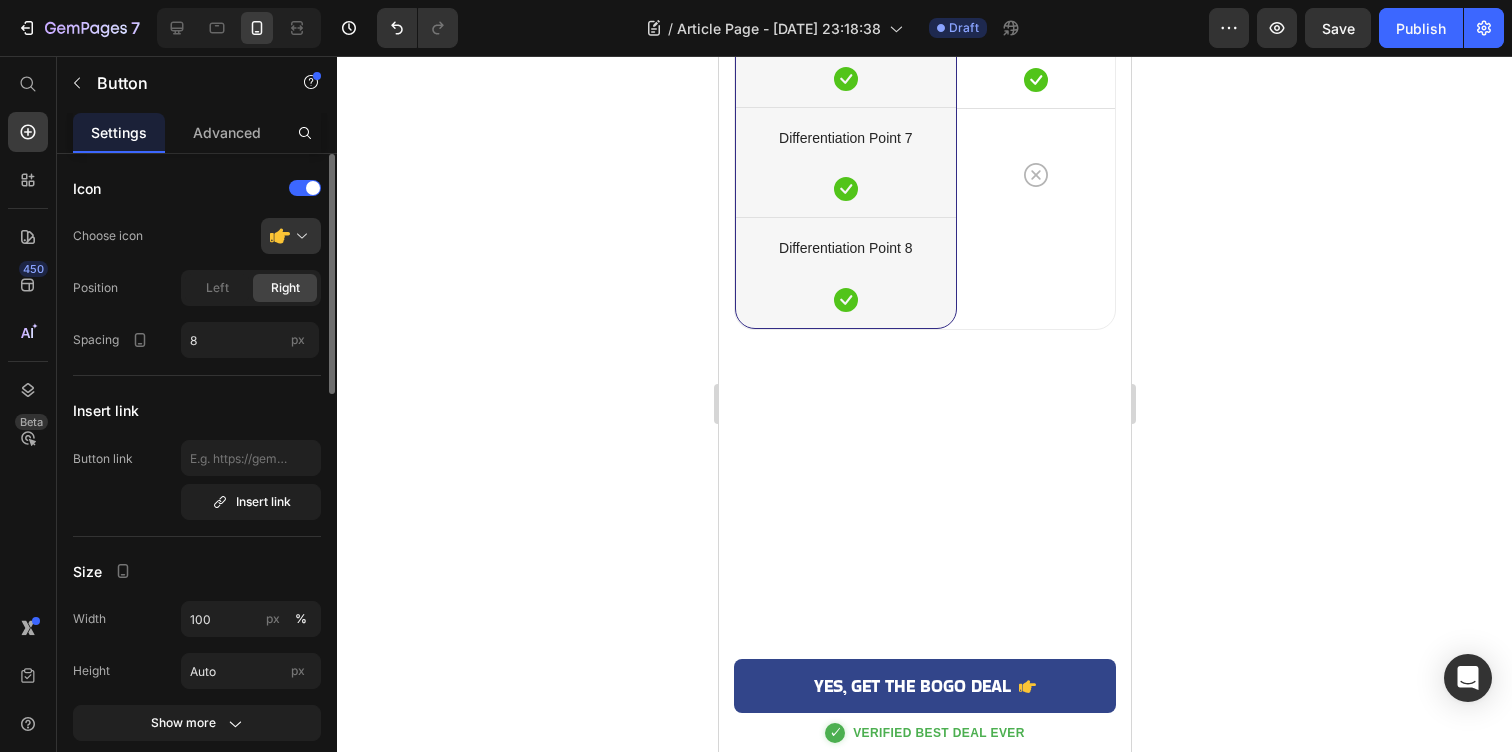 click 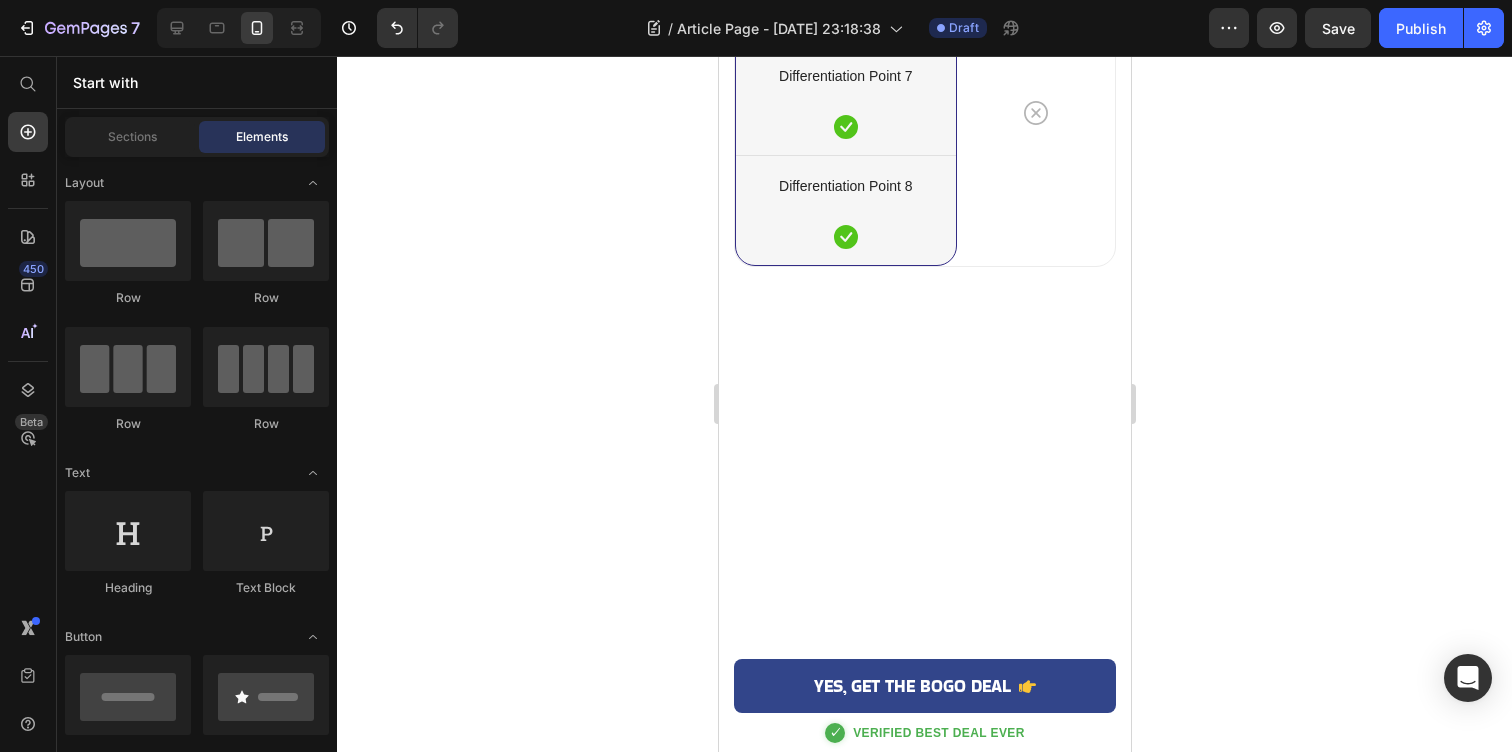 click on "✔️ 30-Day Money-Back Guarantee" at bounding box center [924, -2399] 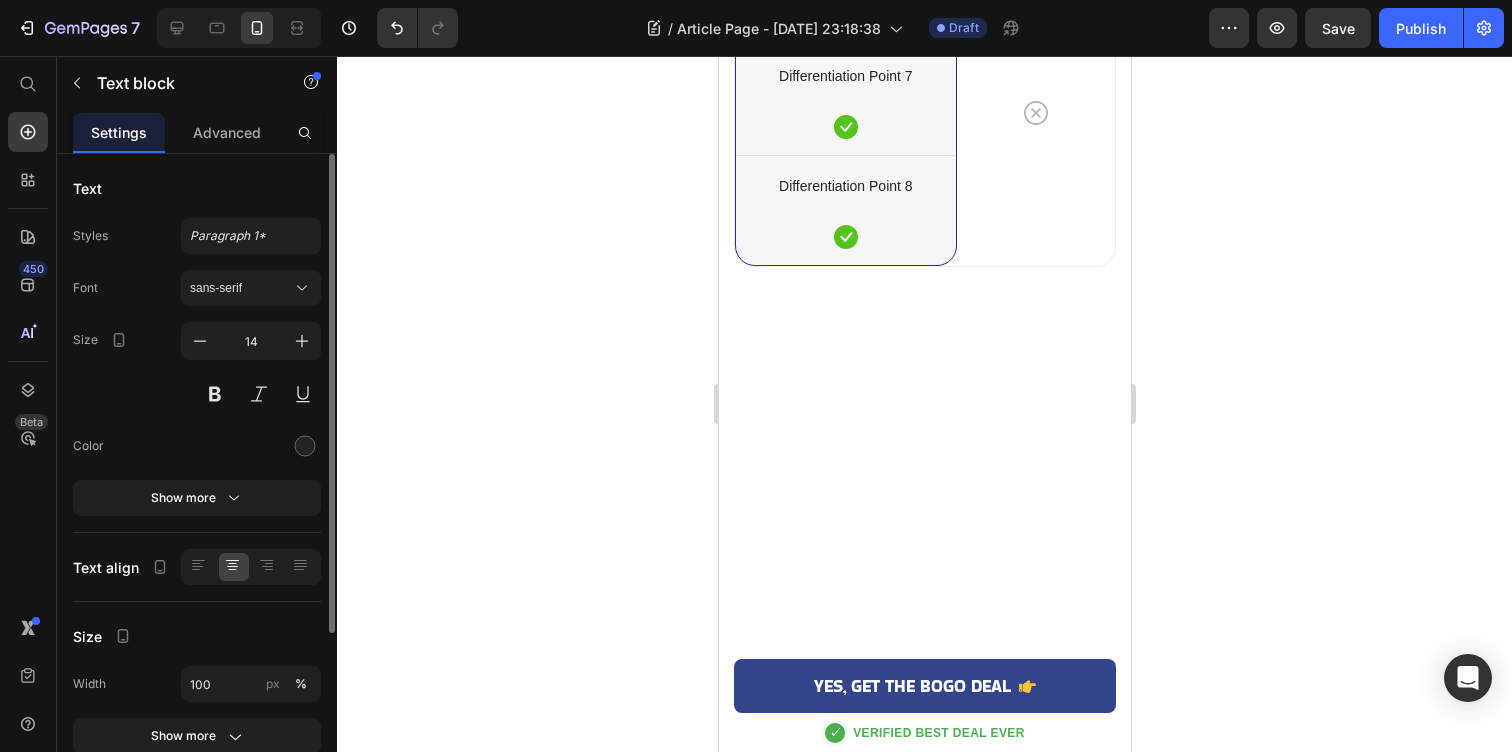 click 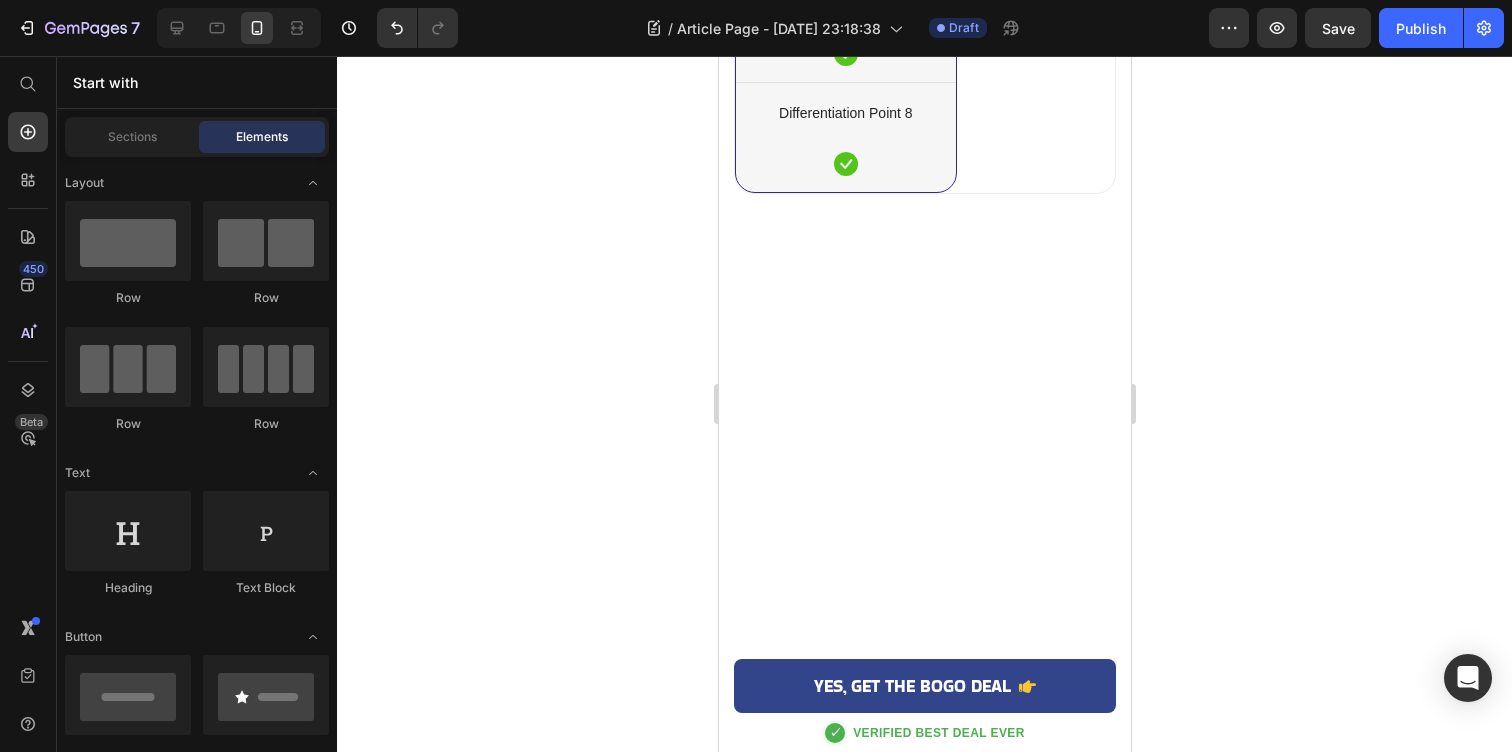 click on "[Heading 2] Achievements" at bounding box center [924, -2394] 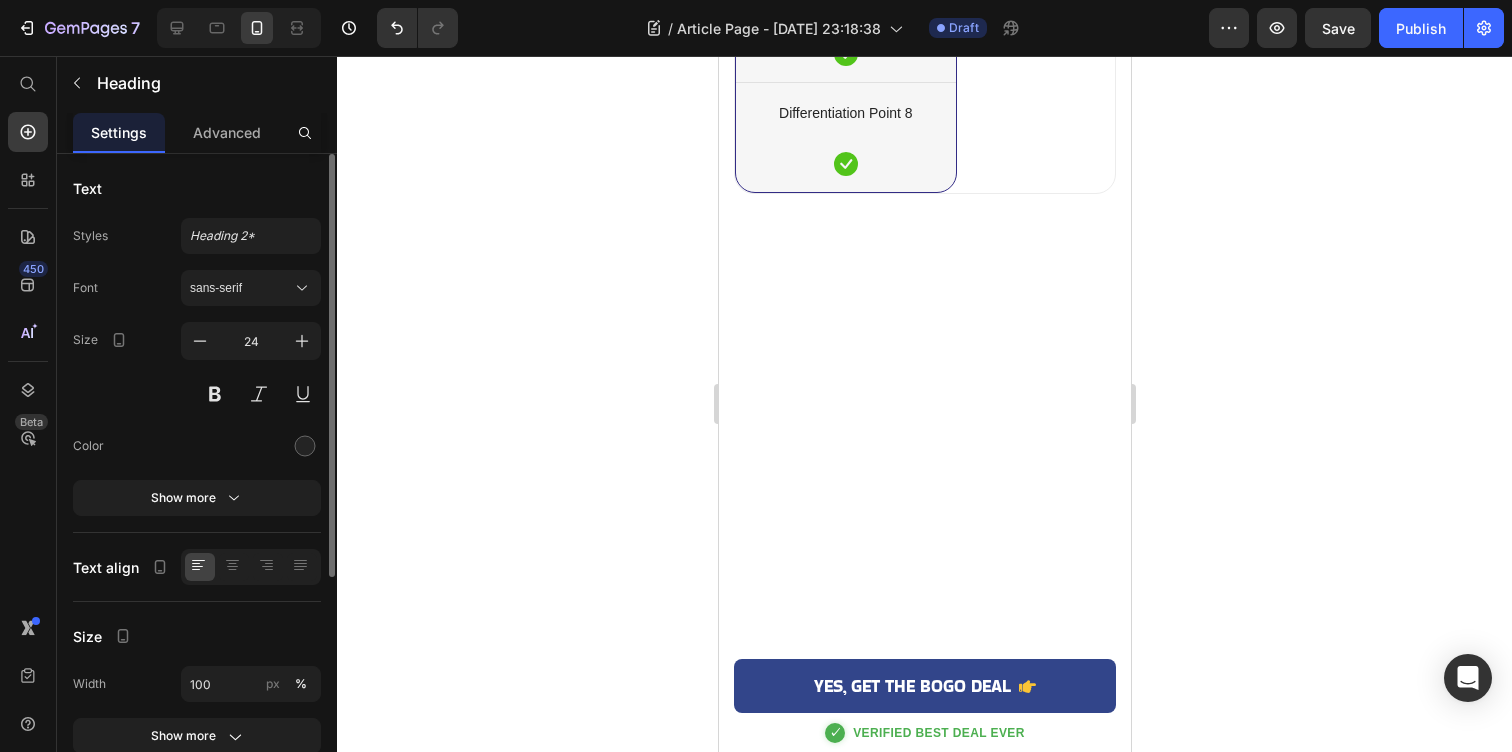 click 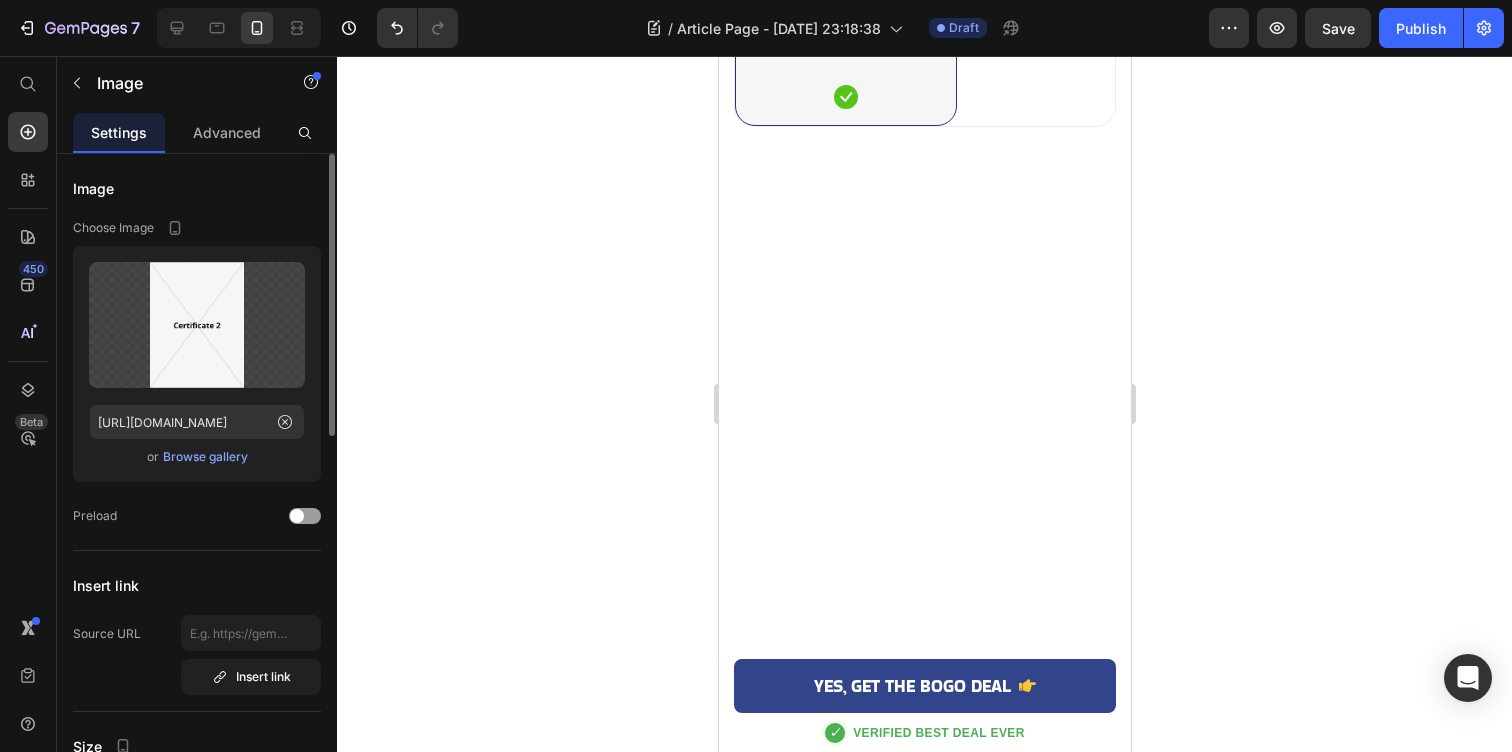 click at bounding box center [924, -2411] 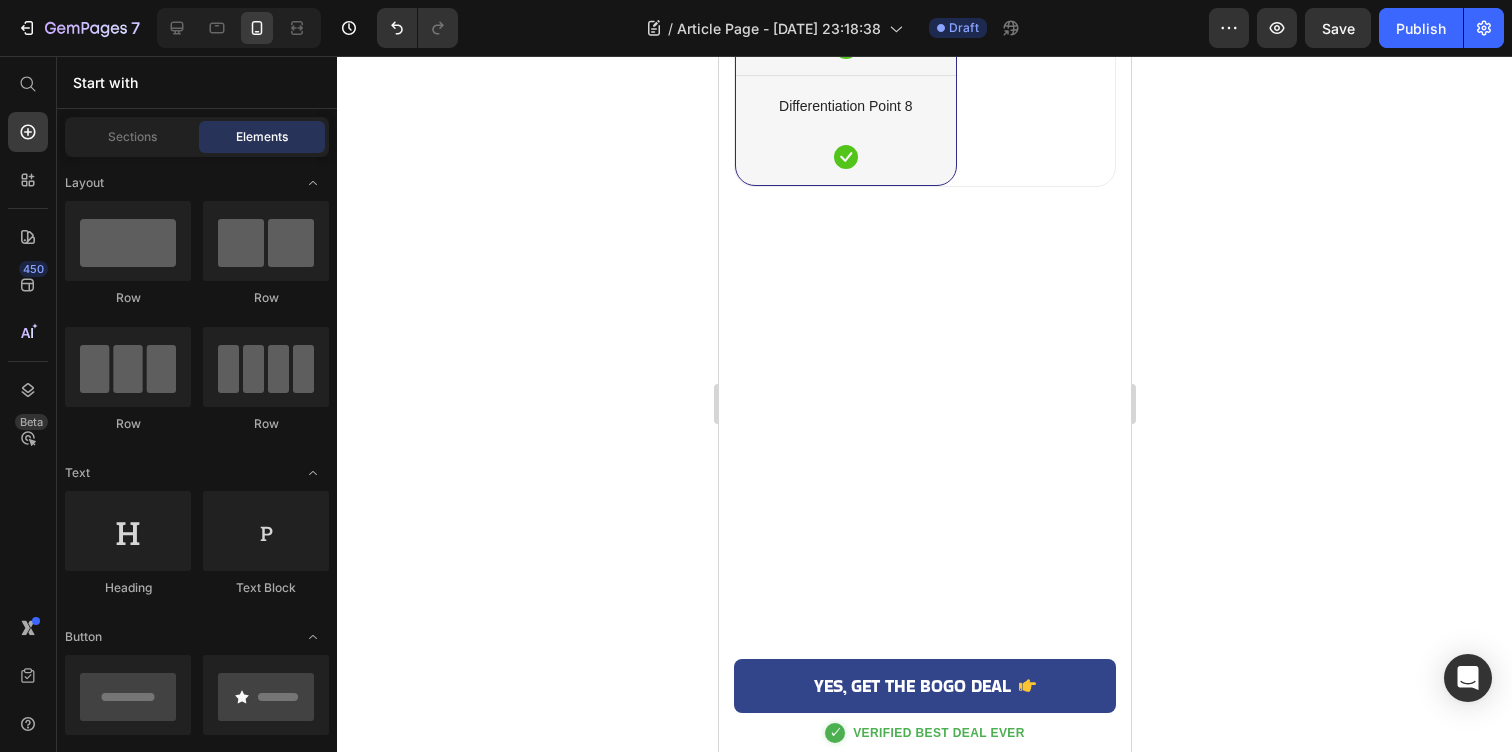 click on "Title Line Differentiation Point 1 Text block Row Differentiation Point 2 Text block Row Differentiation Point 3 Text block Row Differentiation Point 4 Text block Row Differentiation Point 5 Text block Row Differentiation Point 6 Text block Row Differentiation Point 7 Text block Row Differentiation Point 8 Text block Row Image Your Brand Heading
Icon Row
Icon Row
Icon Row
Icon Row
Icon Row
Icon Row
Icon Row
Icon Row Row Image Other Brands Heading
Icon Row
Icon Row
Icon Row
Icon Row
Icon Row
Icon Row
Icon Row
Icon Row Row Image
Image Row [Heading 2] Show social proof Heading                Icon                Icon                Icon                Icon                Icon Icon List Hoz Heading Text block Image [PERSON_NAME]" at bounding box center [924, -1646] 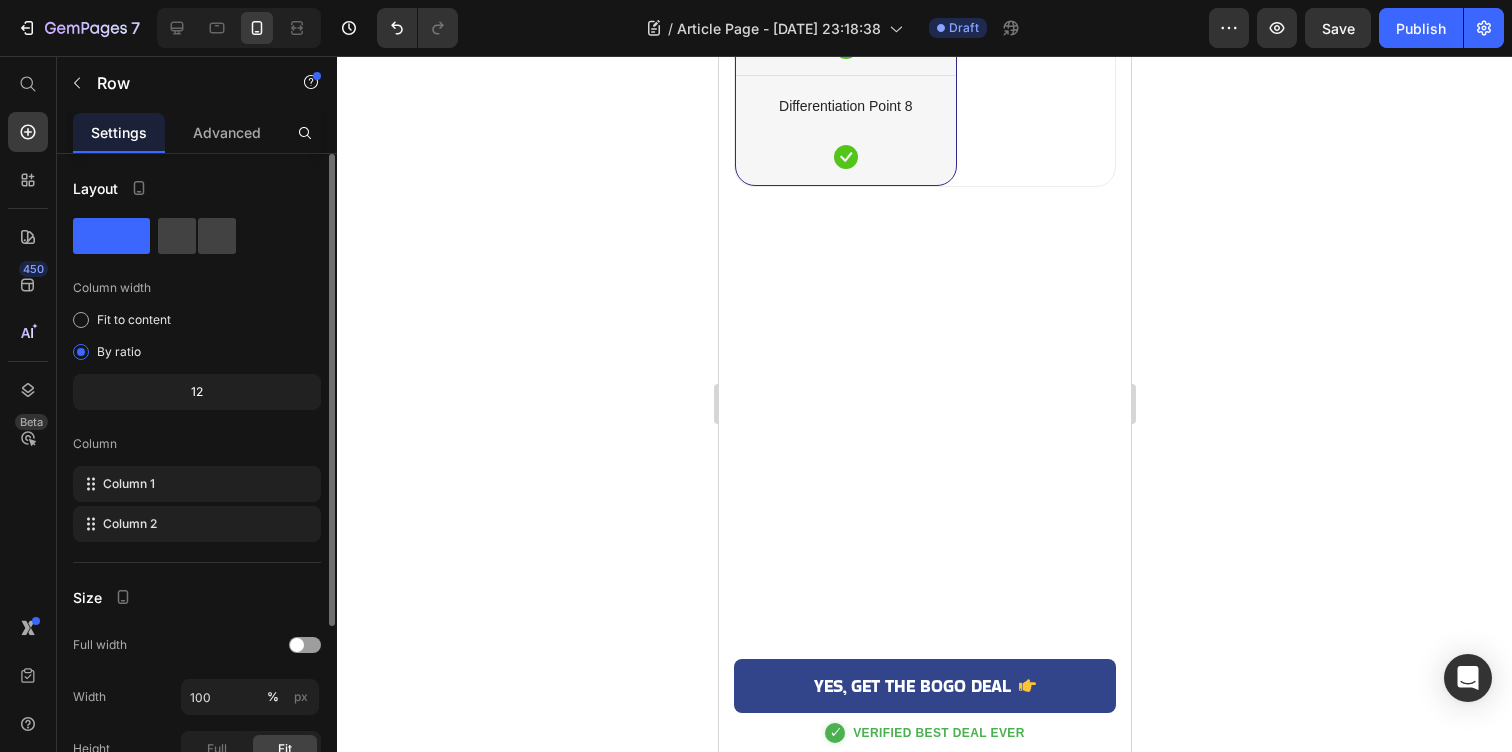 click 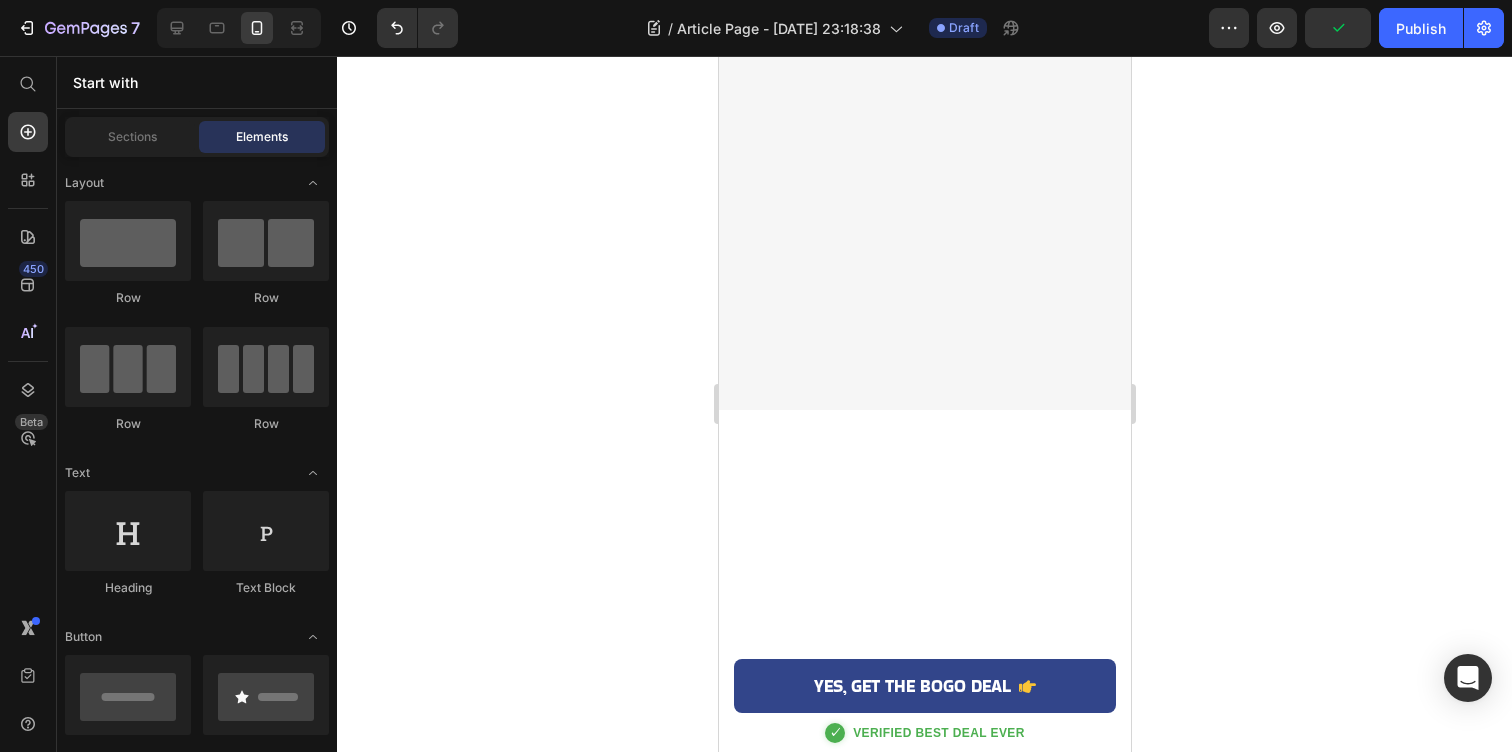 click on "Your Brand Heading Differentiation Point 1 Text block
Icon Row Differentiation Point 2 Text block
Icon Row Differentiation Point 3 Text block
Icon Row Differentiation Point 4 Text block
Icon Row Differentiation Point 5 Text block
Icon Row Differentiation Point 6 Text block
Icon Row Differentiation Point 7 Text block
Icon Row Differentiation Point 8 Text block
Icon Row Row Other Brands Heading
Icon Row
Icon Row
Icon Row
Icon Row
Icon Row
Icon Row
Icon Row
Icon Row Row Section 3   You can create reusable sections Create Theme Section AI Content Write with GemAI What would you like to describe here? Tone and Voice Persuasive Product Getting products... Show more Generate" at bounding box center [924, -1915] 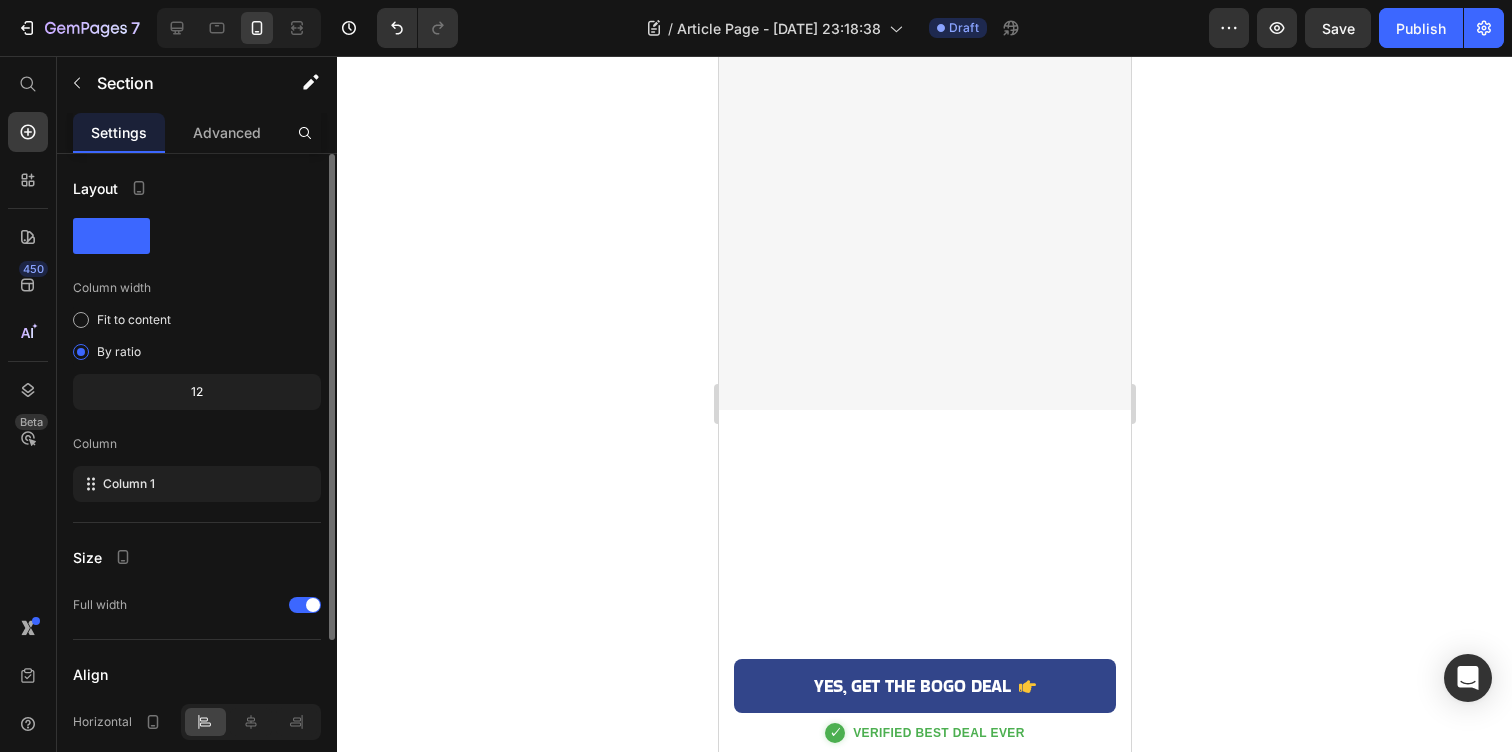 click 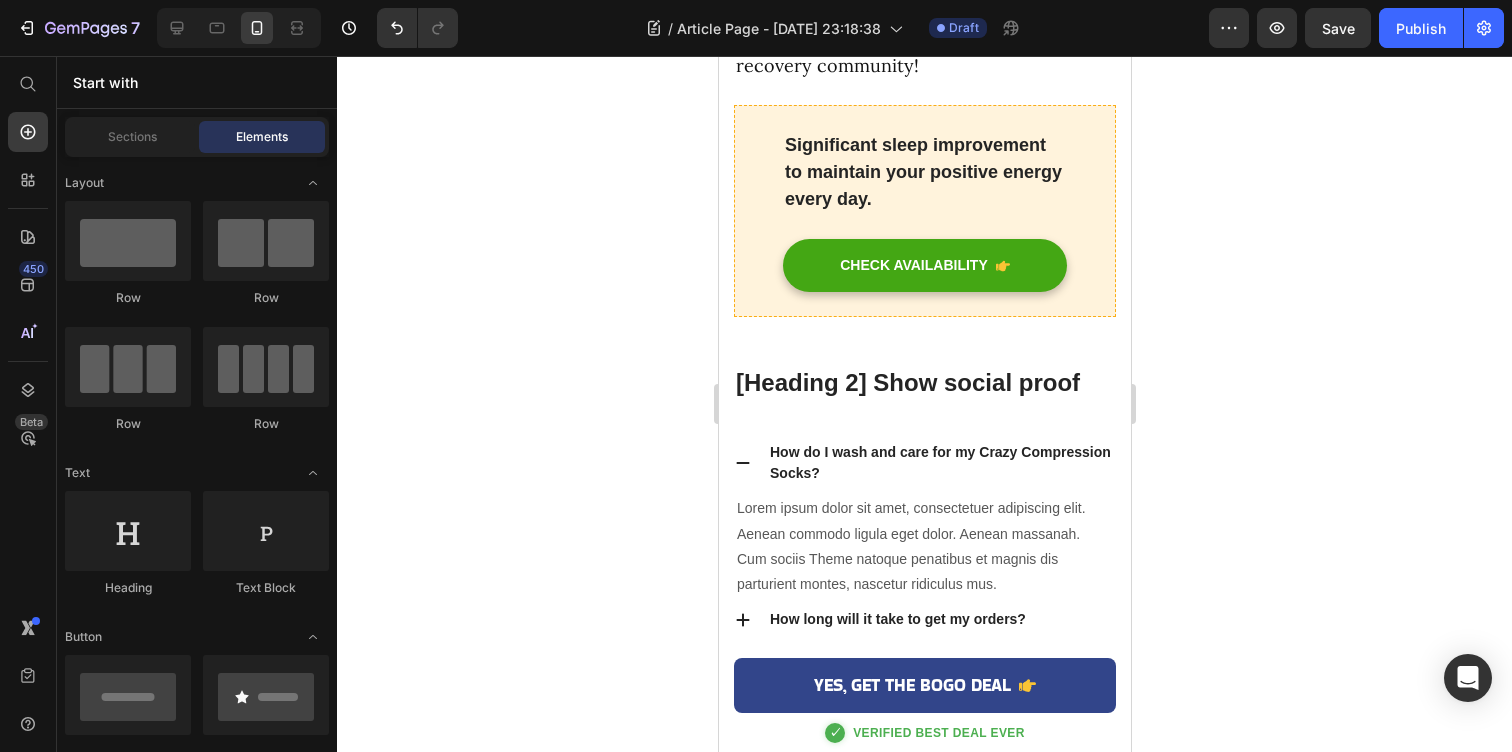 scroll, scrollTop: 7006, scrollLeft: 0, axis: vertical 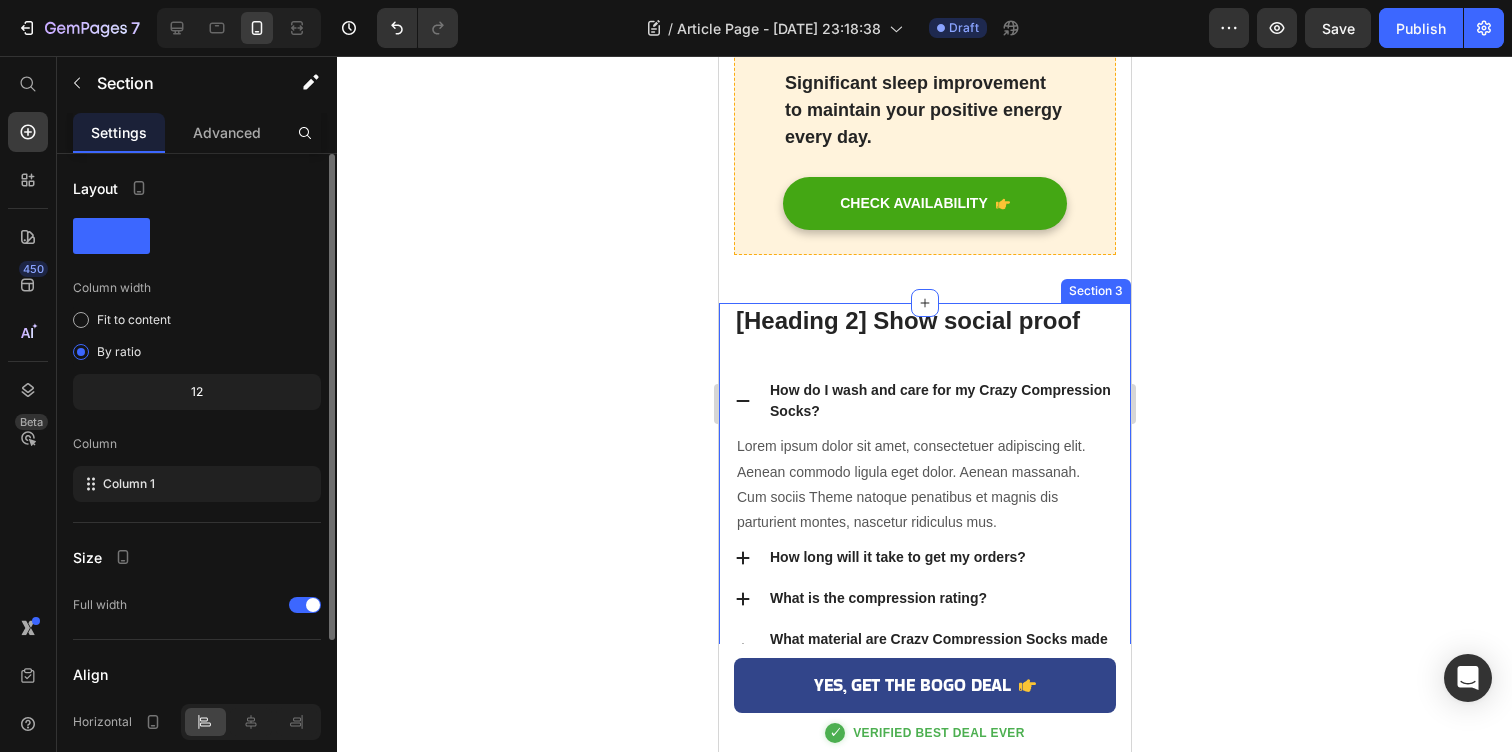 click on "[Heading 2] Show social proof Heading How do I wash and care for my Crazy Compression Socks? Lorem ipsum dolor sit amet, consectetuer adipiscing elit. Aenean commodo ligula eget dolor. Aenean massanah. Cum sociis Theme natoque penatibus et magnis dis parturient [PERSON_NAME], nascetur ridiculus mus. Text block How long will it take to get my orders? What is the compression rating? What material are Crazy Compression Socks made of? Can I return my Crazy Compression Socks? Accordion To day’s offer: Text block Get a free pair of smart compression socks Text block Lorem Ipsum is simply dummy text of the printing and typesetting industry. Lorem Ipsum has been the industry's standard dummy text ever since the 1500s, when an unknown printer took a galley of type and scrambled Text block  	   CHECK AVAILABILITY Button Hurry up! Sale ends once the timer hits zero Text block 00 Days 16 Hrs 19 Mins 13 Secs CountDown Timer Row
Drop element here Row Unique Value Proposition Heading
Icon Icon" at bounding box center [924, 1005] 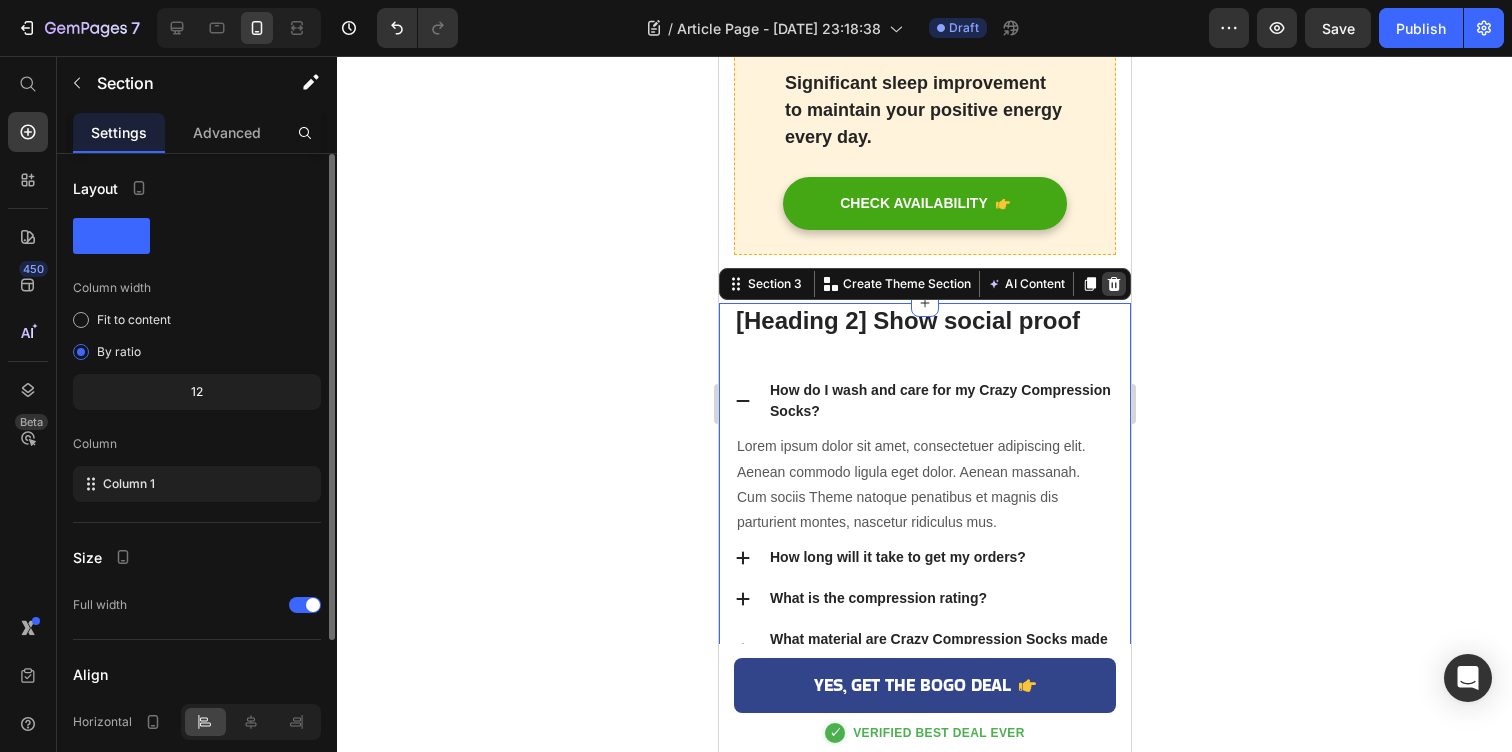click 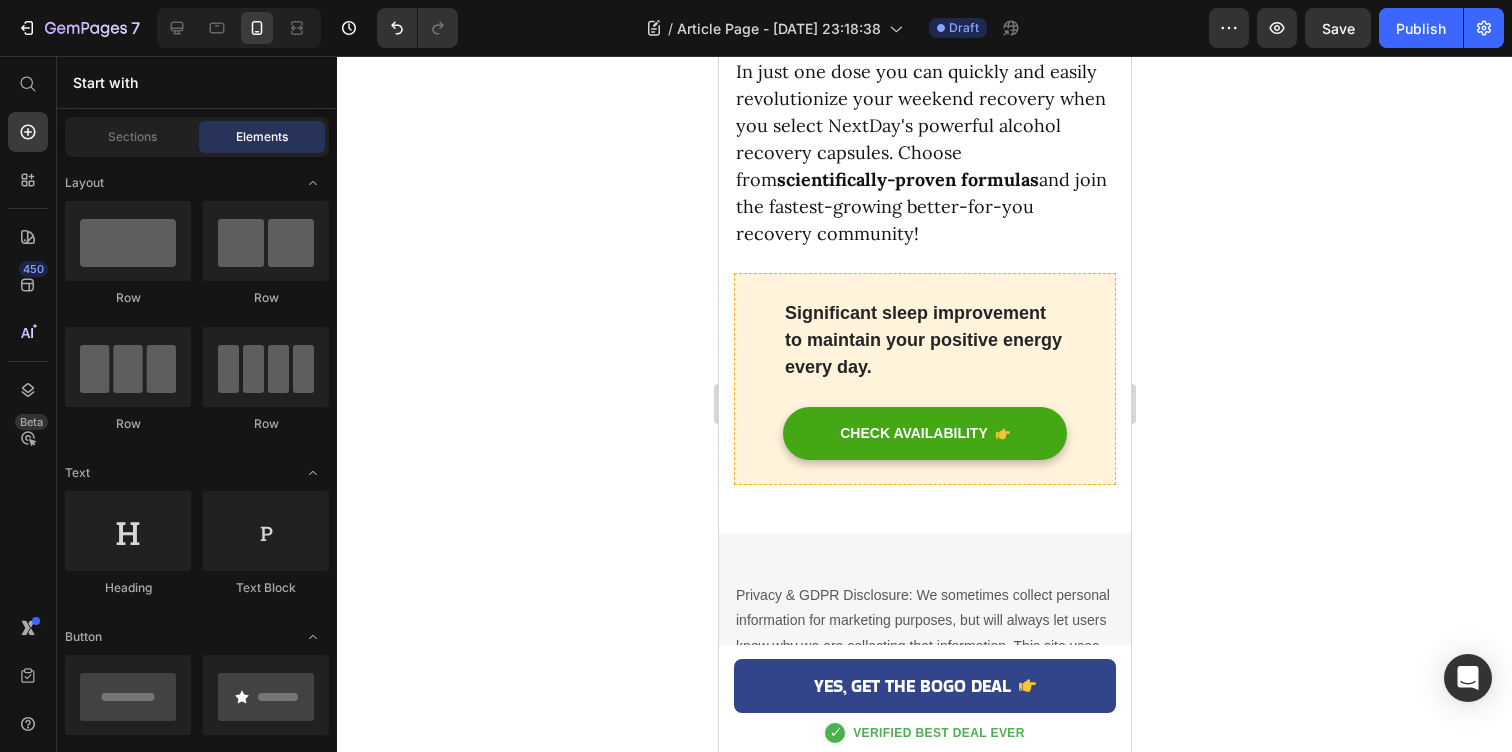 scroll, scrollTop: 6780, scrollLeft: 0, axis: vertical 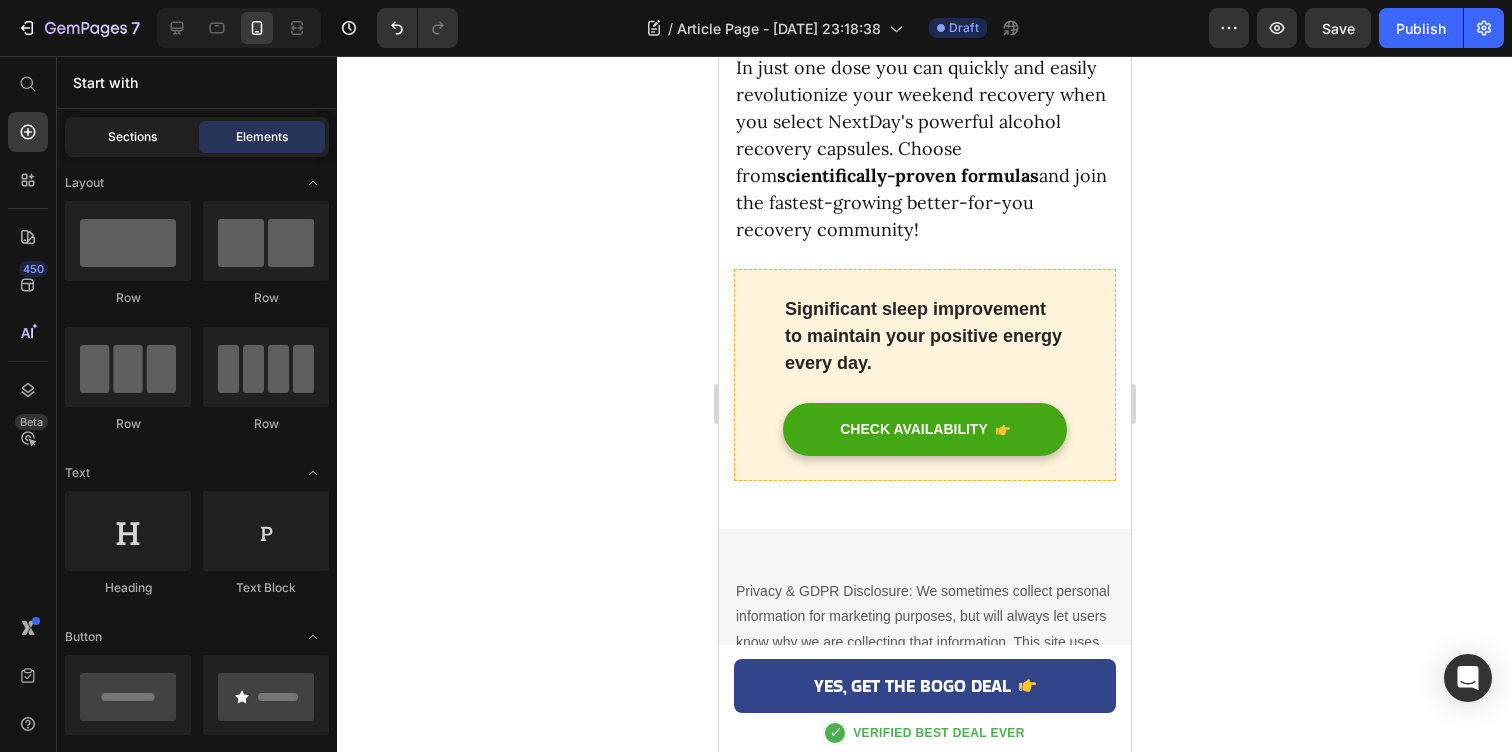 click on "Sections" 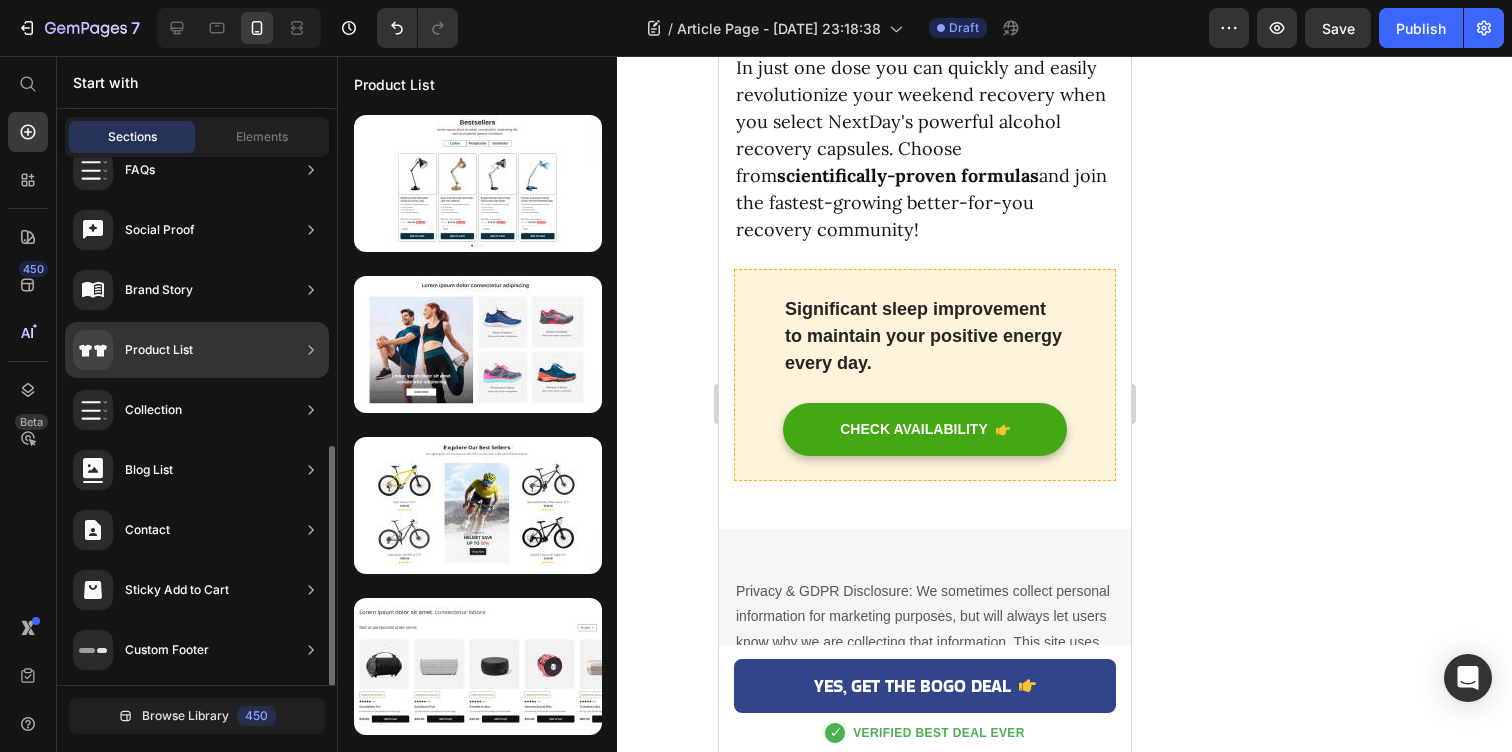 scroll, scrollTop: 632, scrollLeft: 0, axis: vertical 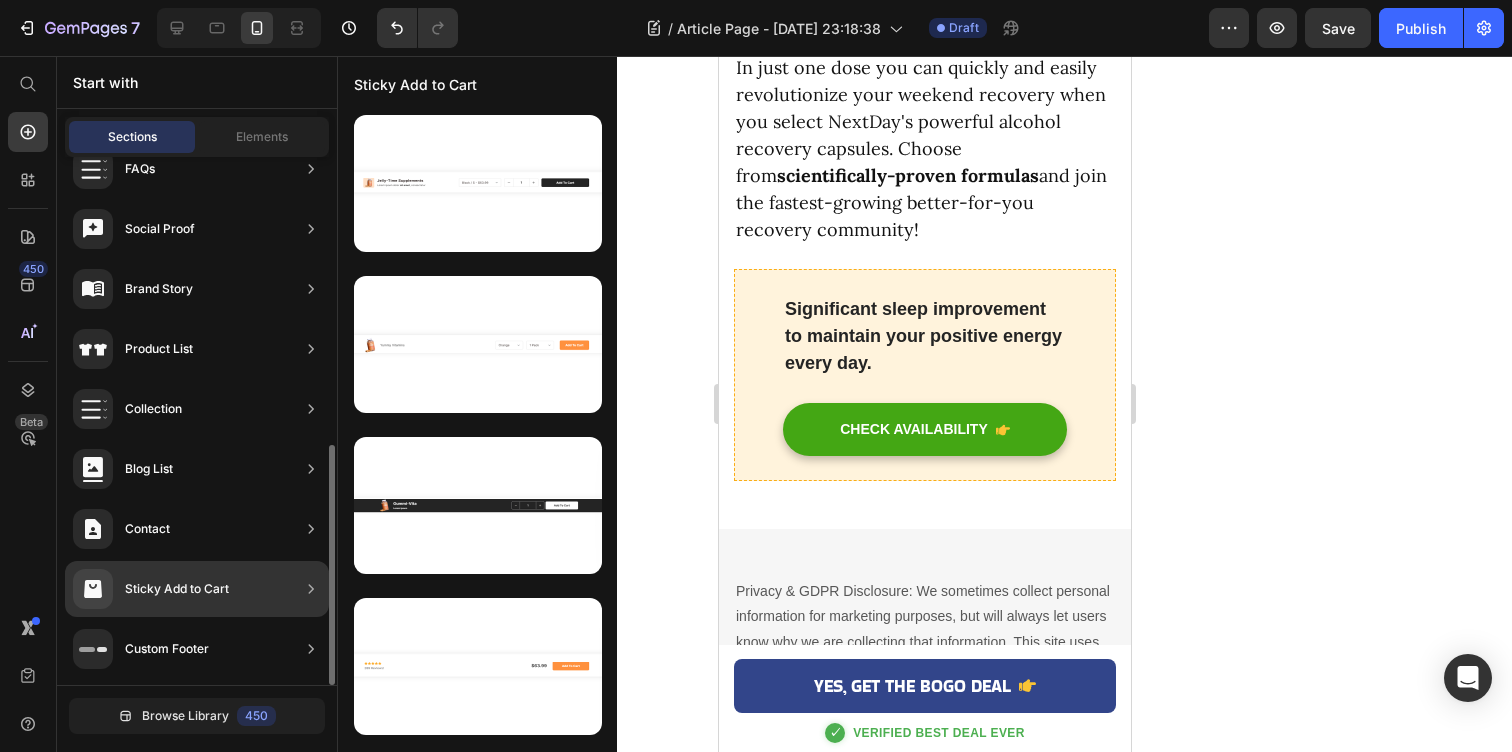 click on "Sticky Add to Cart" 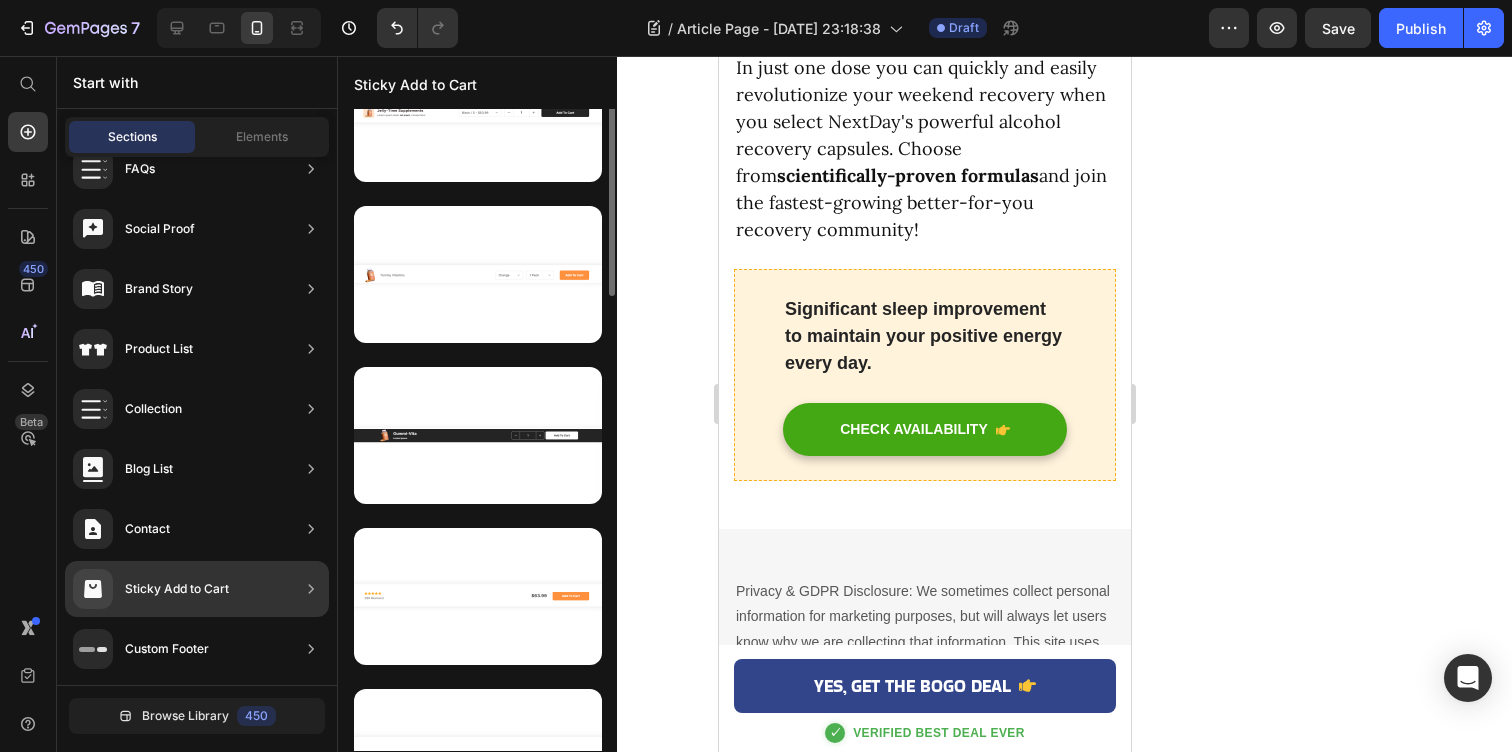 scroll, scrollTop: 0, scrollLeft: 0, axis: both 